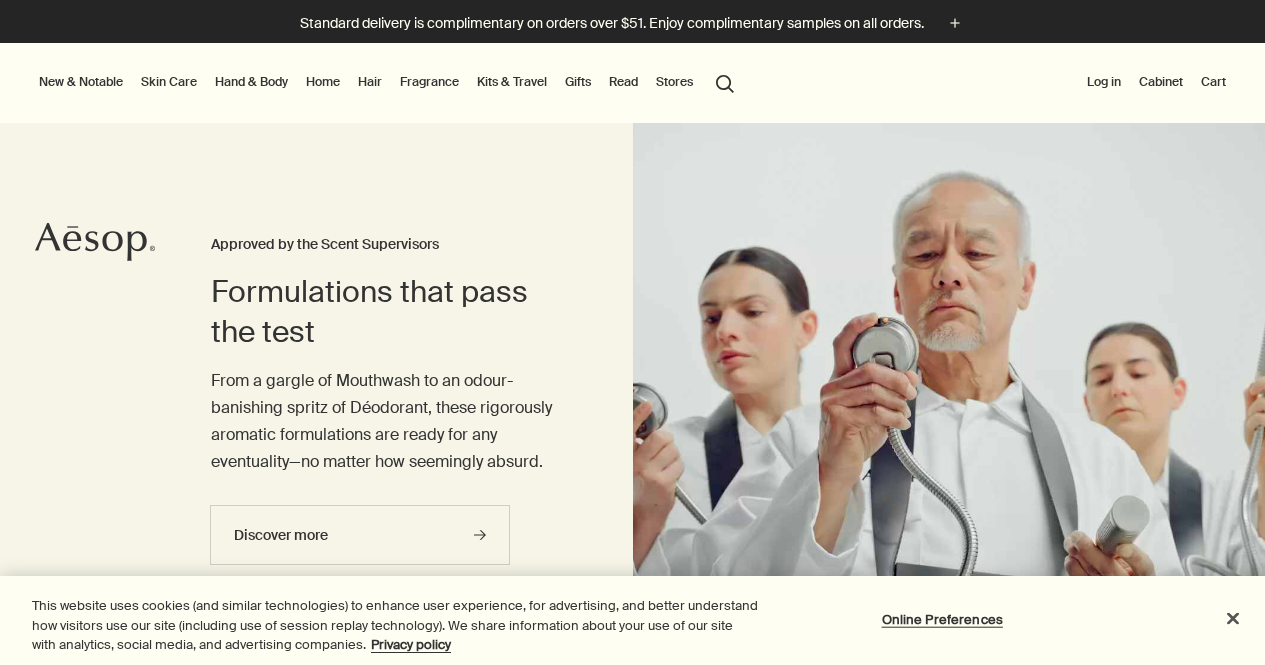 scroll, scrollTop: 0, scrollLeft: 0, axis: both 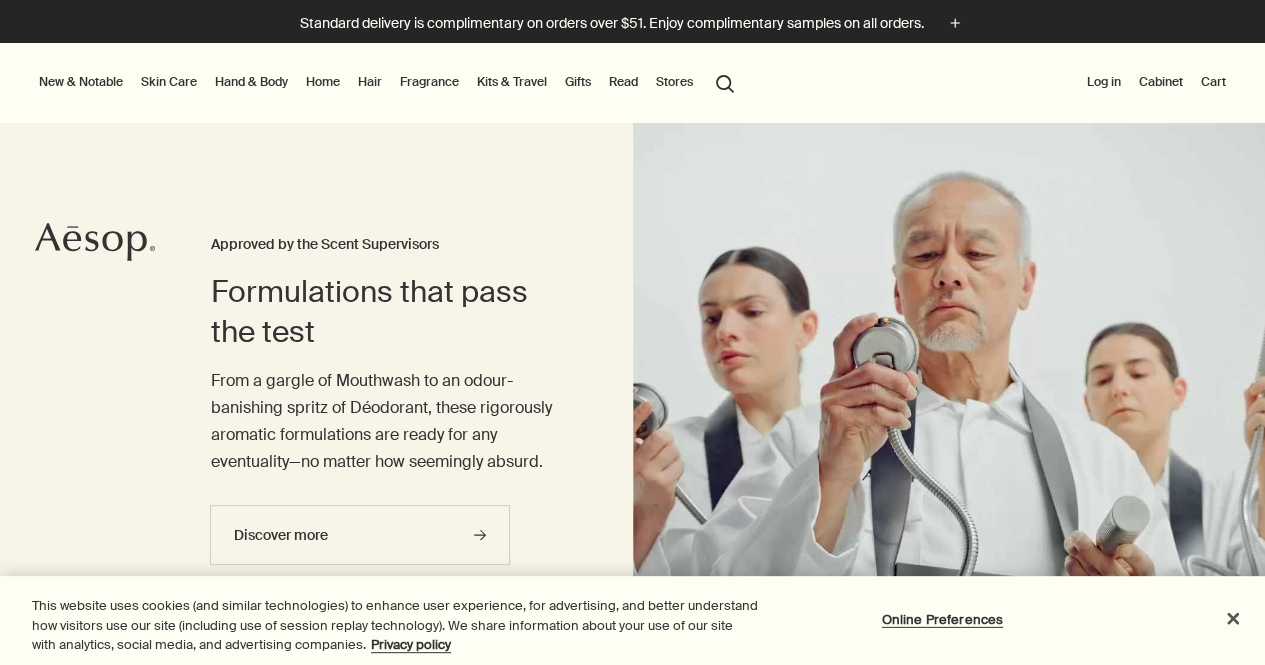 click on "Hand & Body" at bounding box center [251, 82] 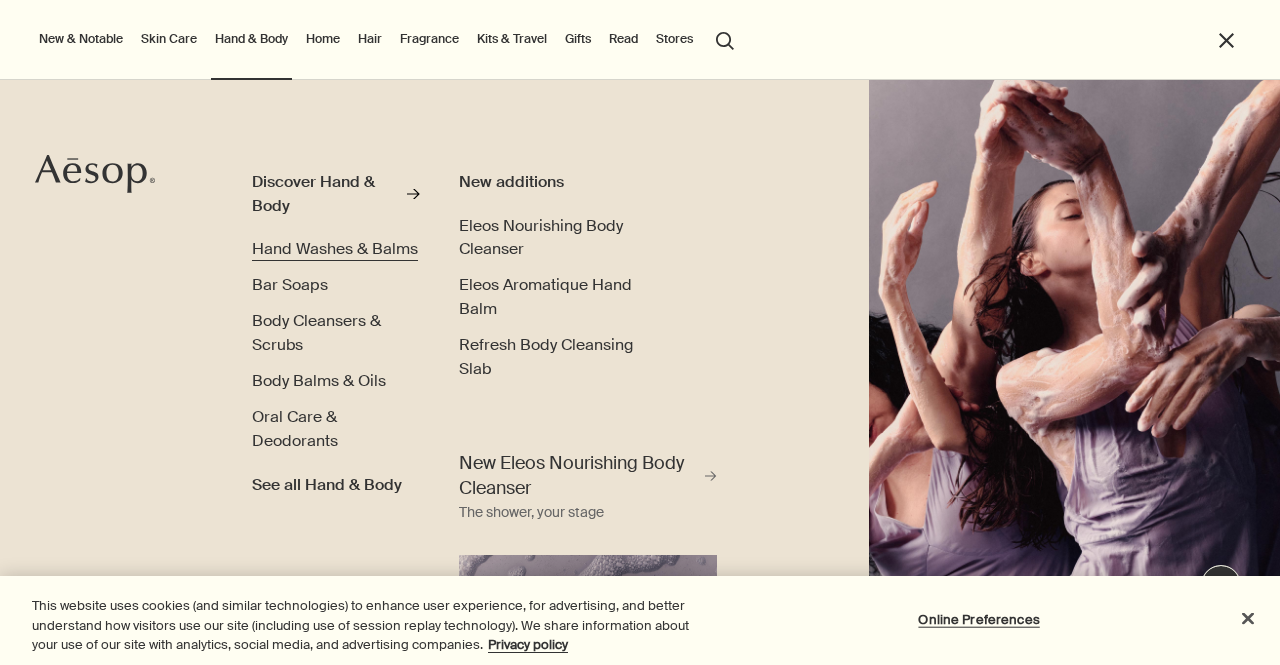 click on "Hand Washes & Balms" at bounding box center (335, 248) 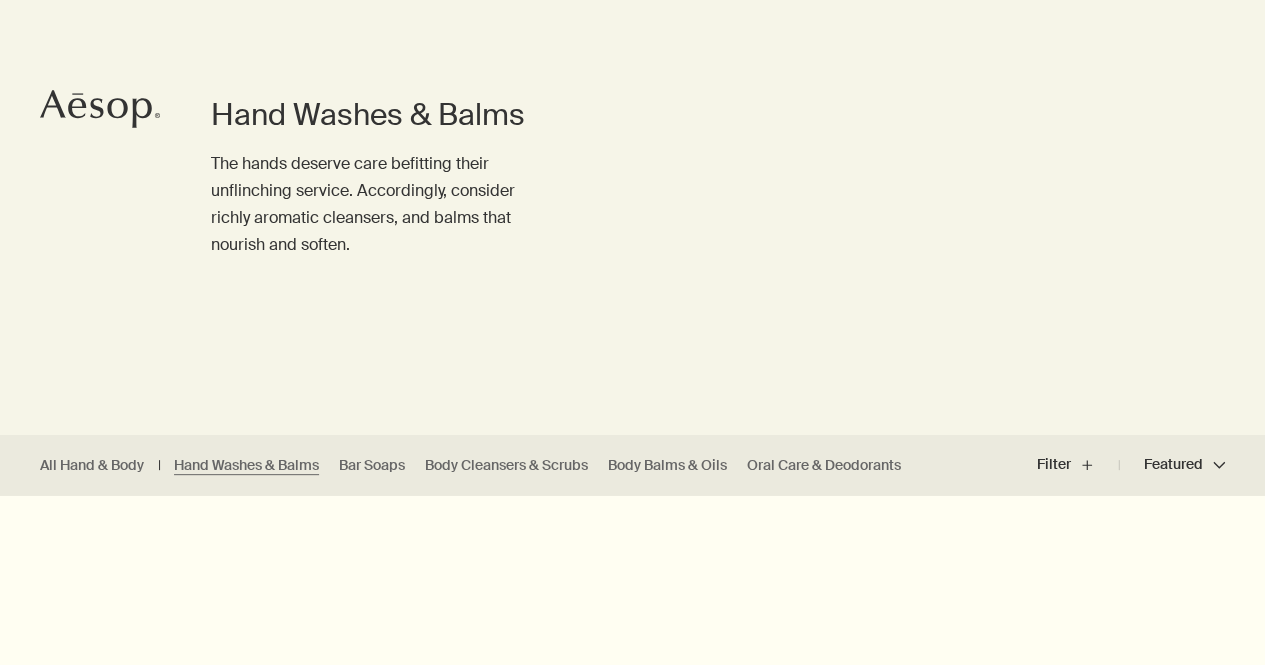 scroll, scrollTop: 400, scrollLeft: 0, axis: vertical 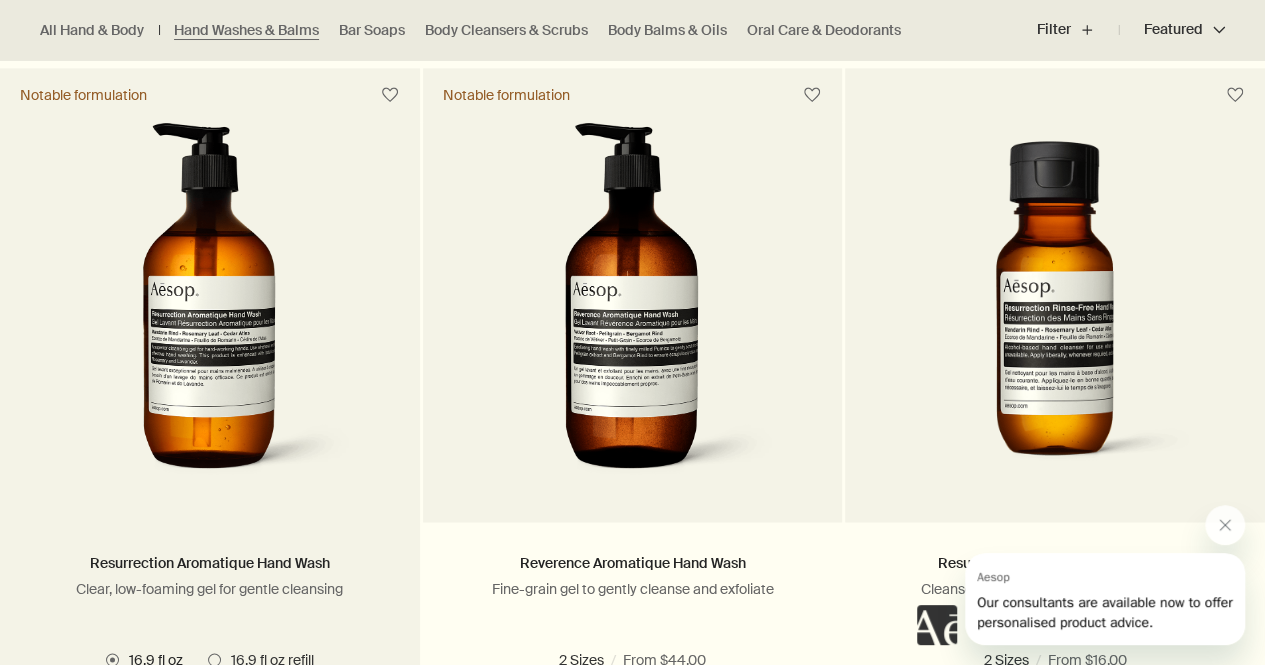 click at bounding box center [210, 307] 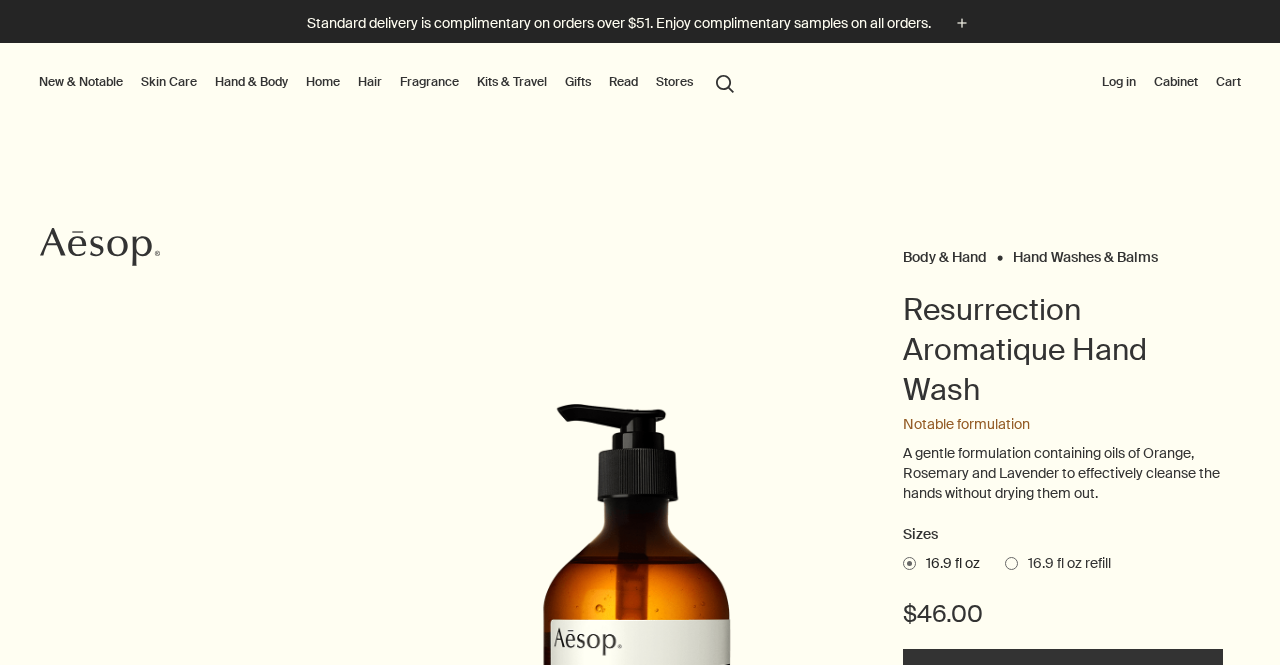 scroll, scrollTop: 0, scrollLeft: 0, axis: both 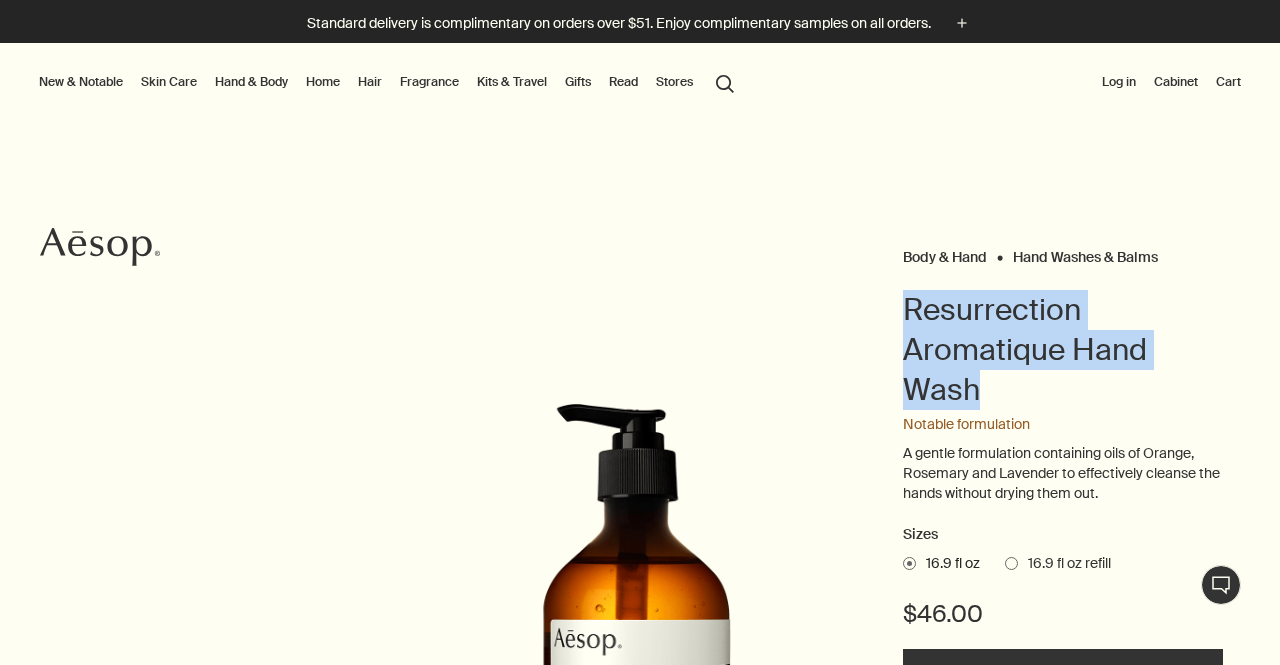drag, startPoint x: 980, startPoint y: 383, endPoint x: 894, endPoint y: 305, distance: 116.1034 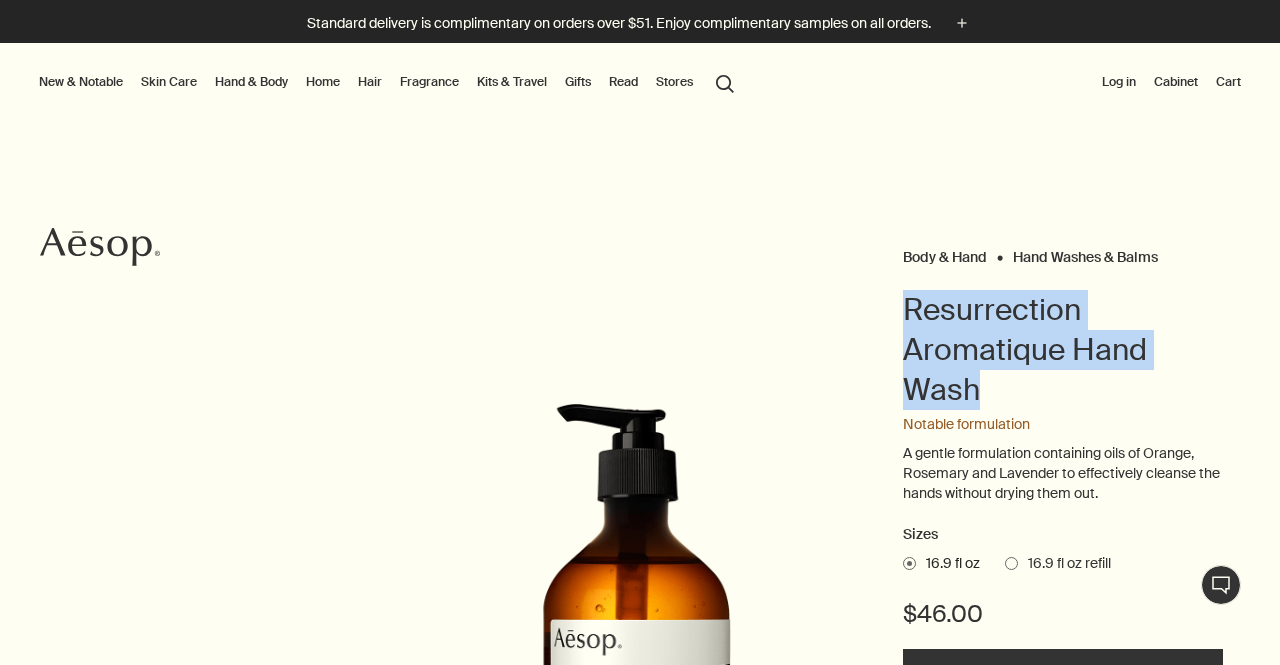 copy on "Resurrection Aromatique Hand Wash" 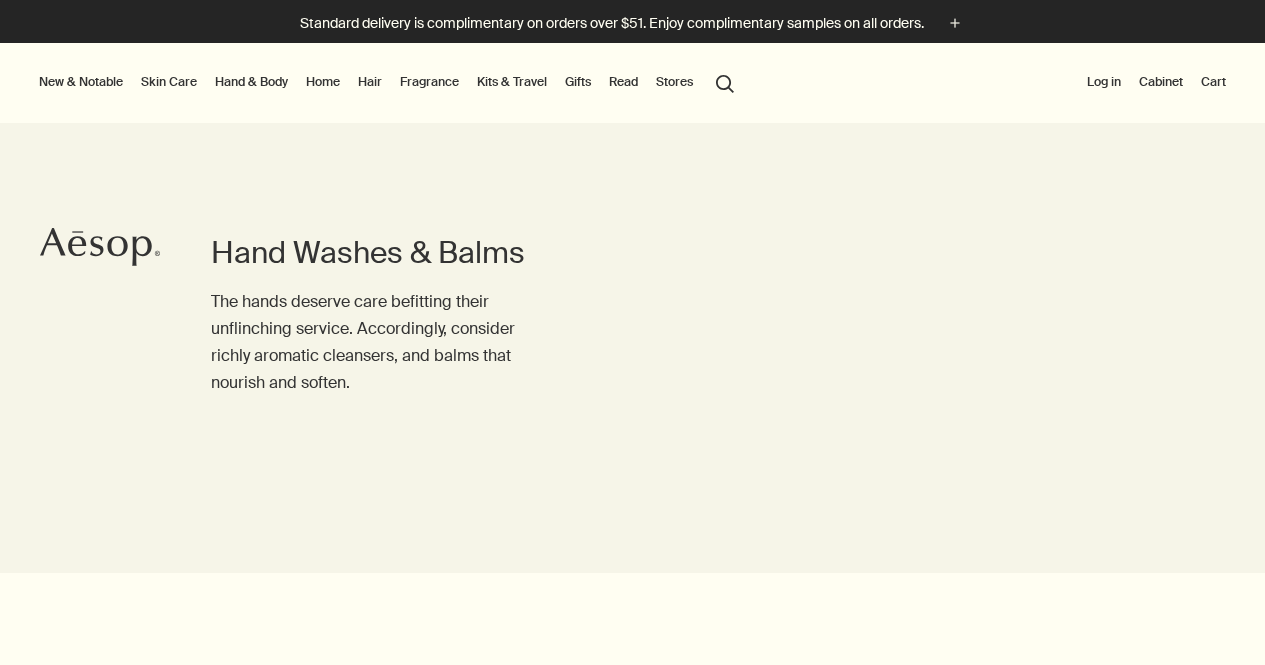 scroll, scrollTop: 0, scrollLeft: 0, axis: both 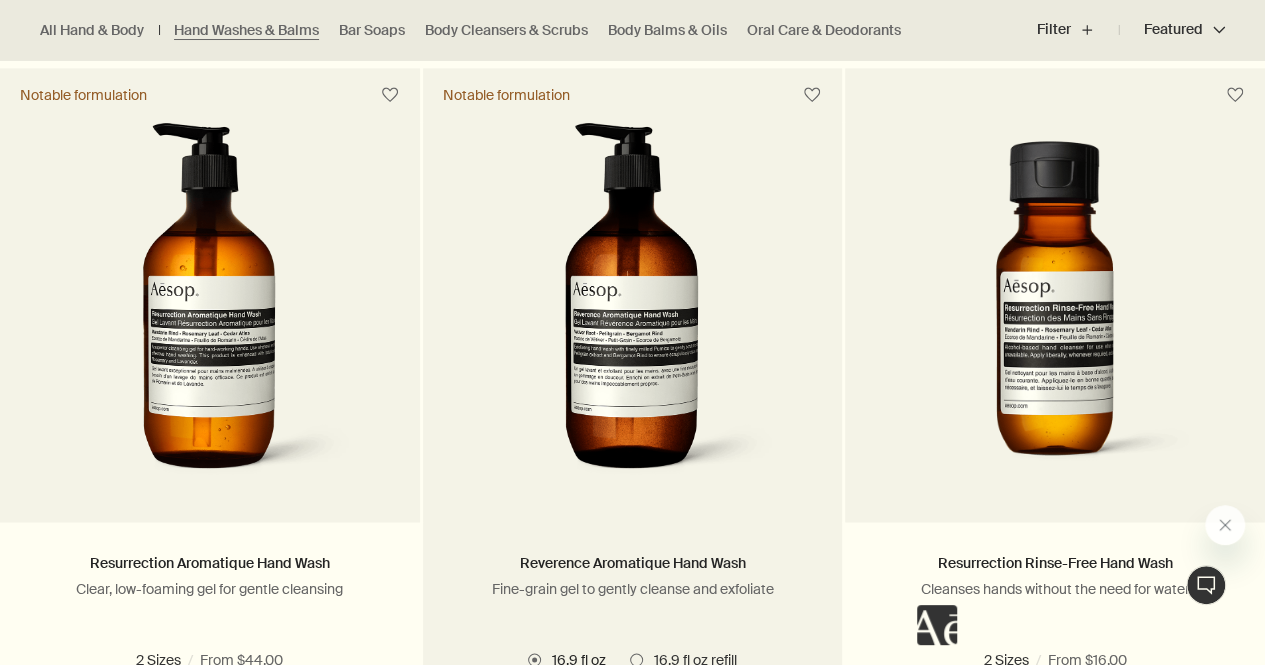 click at bounding box center (632, 307) 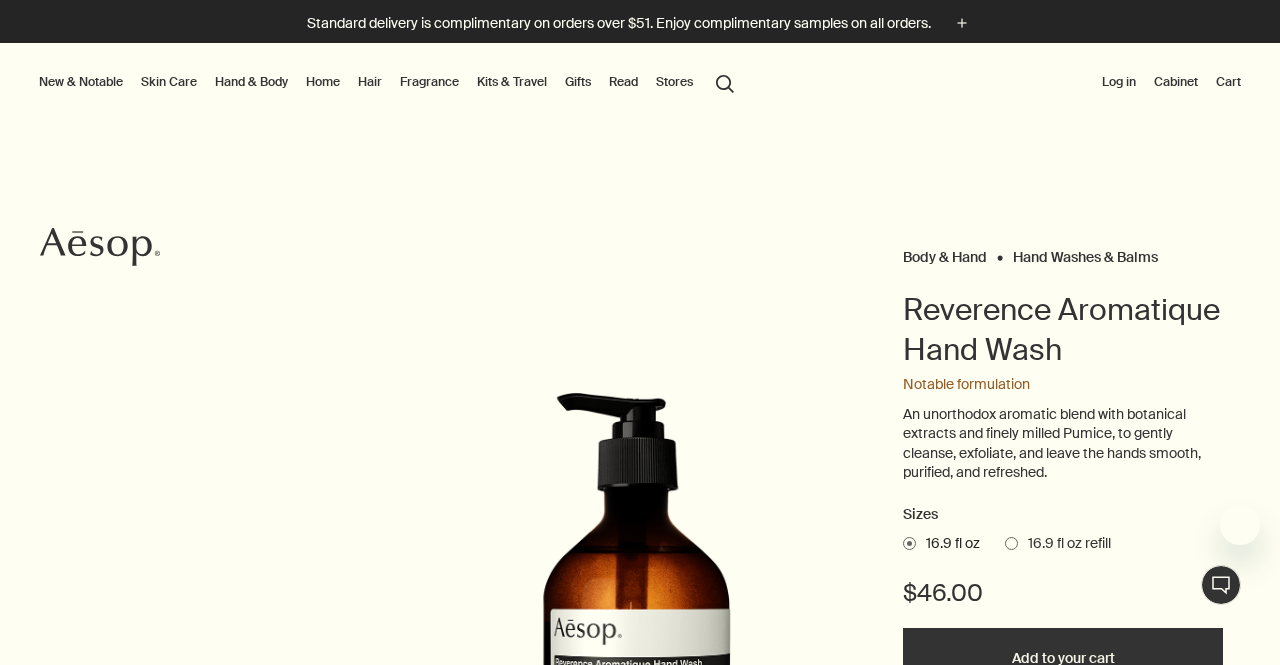 scroll, scrollTop: 0, scrollLeft: 0, axis: both 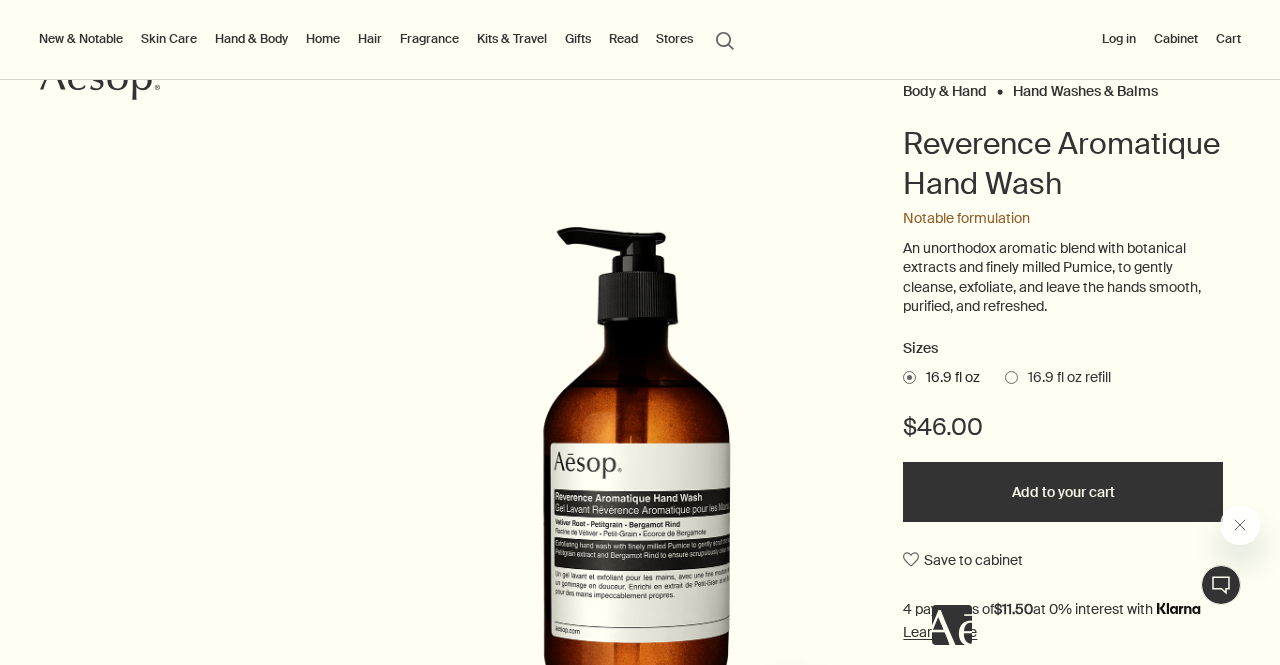 click at bounding box center [1096, 575] 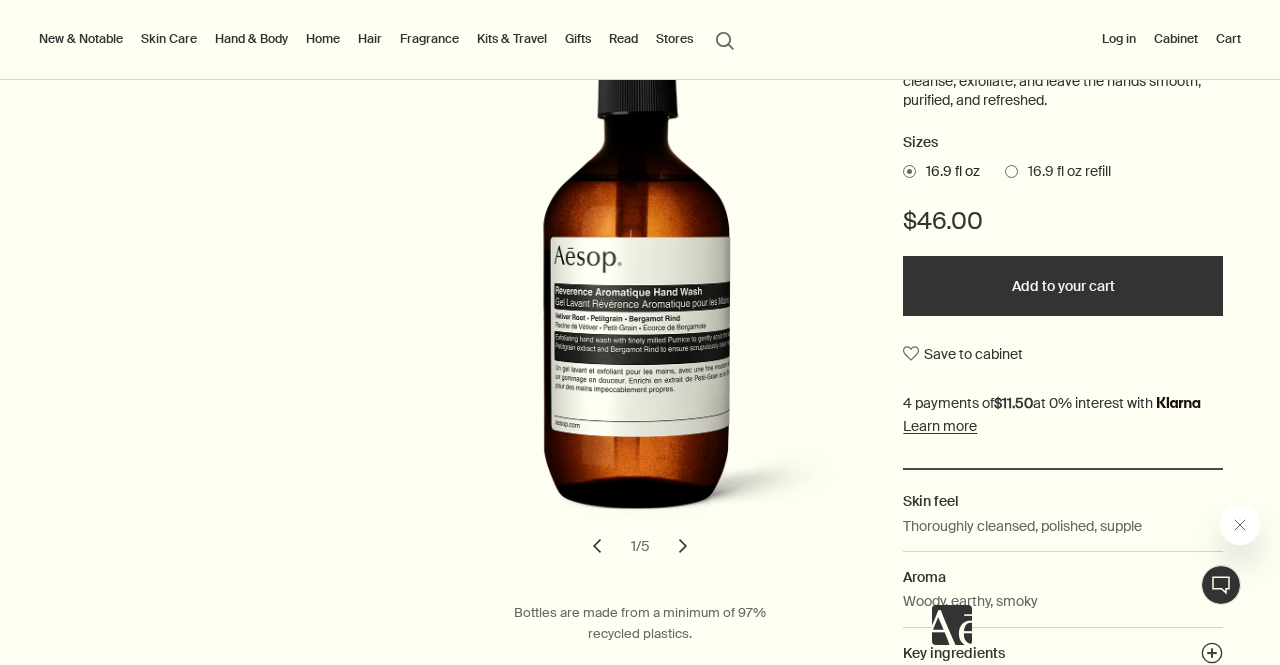 scroll, scrollTop: 380, scrollLeft: 0, axis: vertical 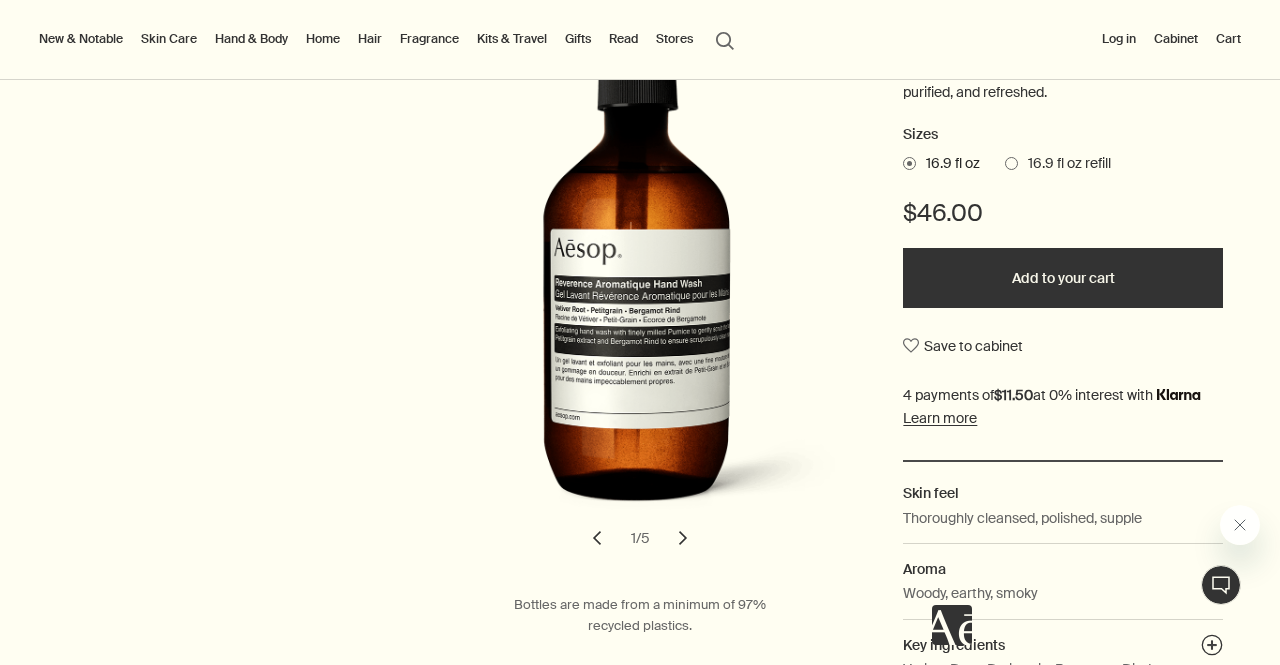 click on "Add to your cart" at bounding box center [1063, 278] 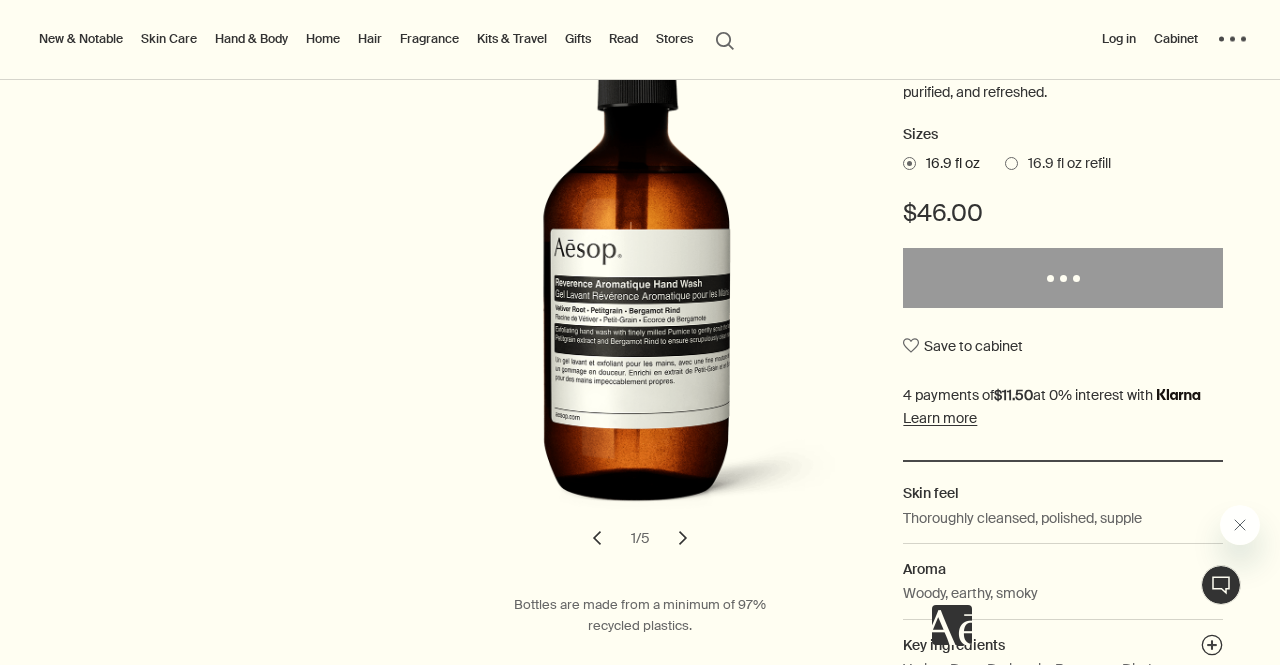 scroll, scrollTop: 0, scrollLeft: 0, axis: both 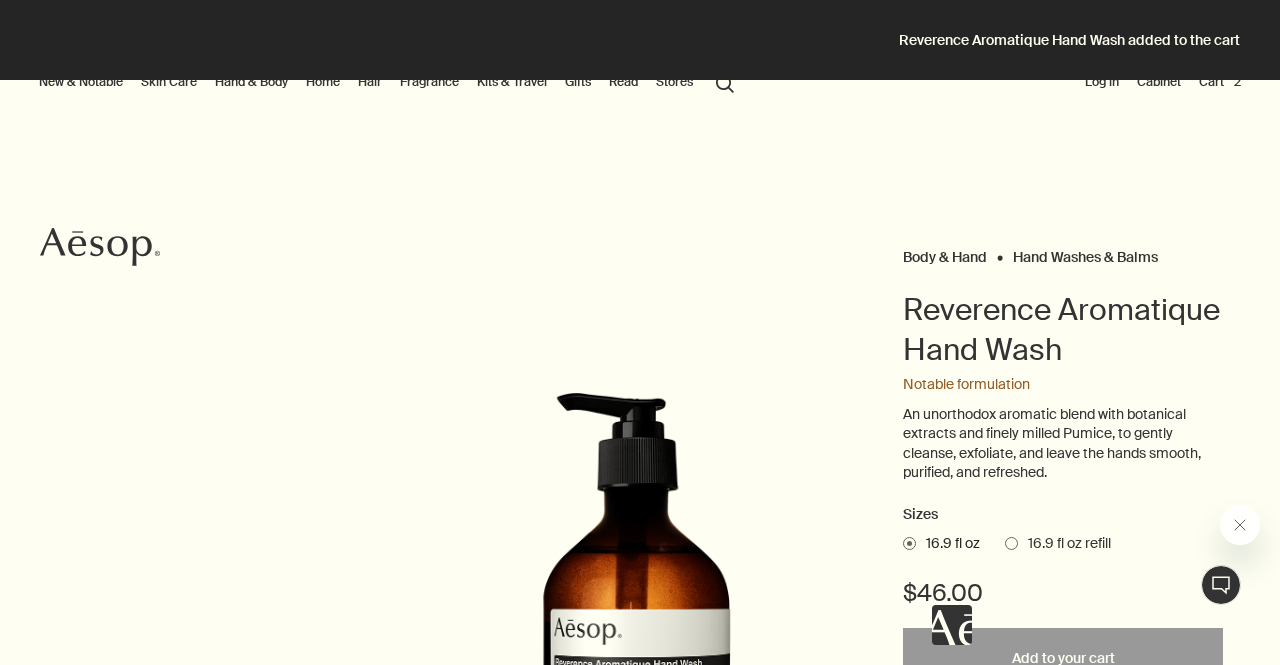 click on "Cart 2" at bounding box center [1220, 82] 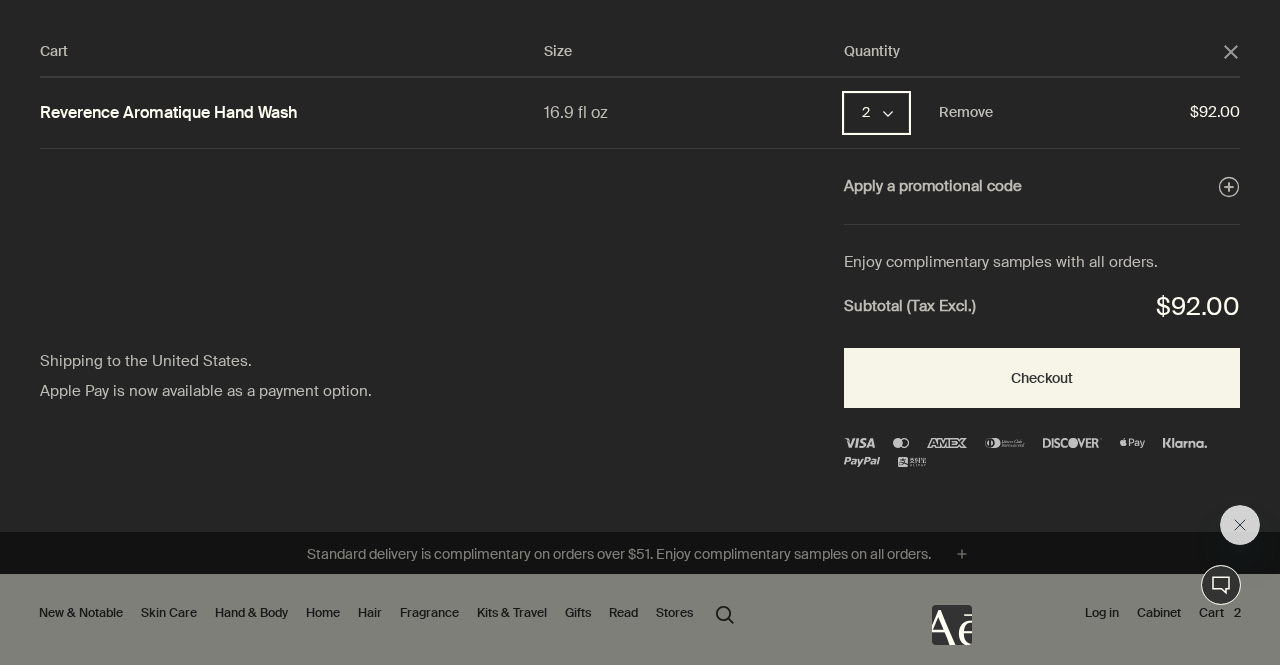 click on "2 chevron" at bounding box center (876, 113) 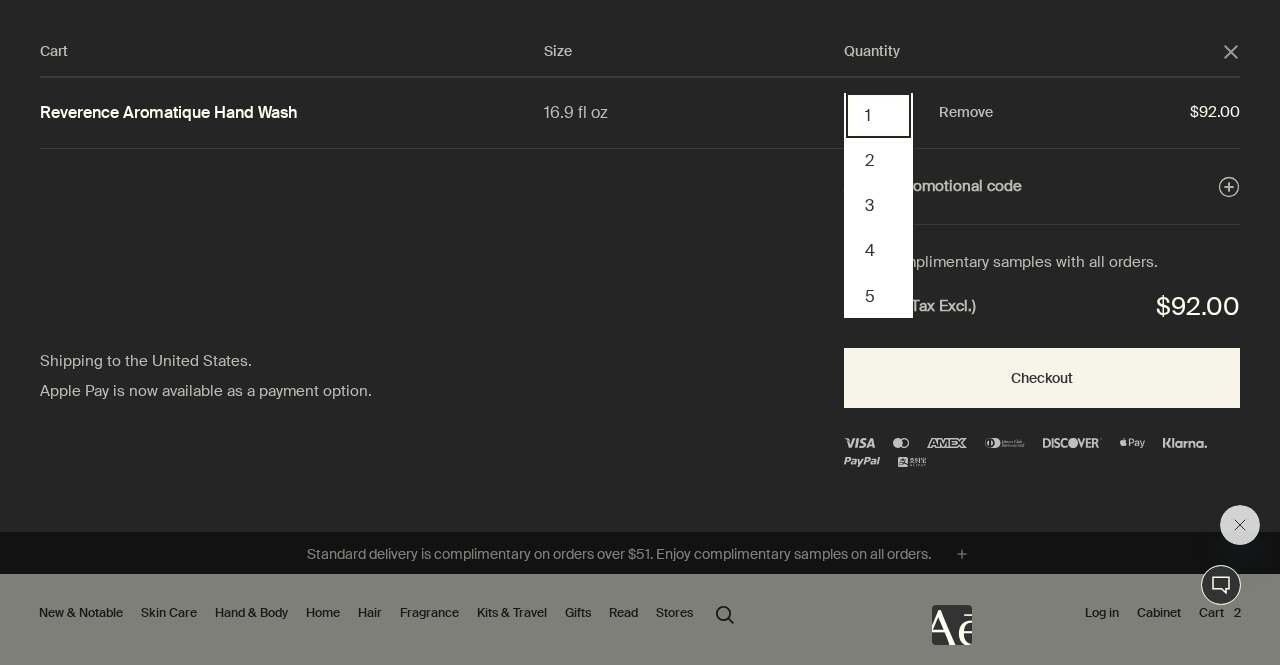 click on "1" at bounding box center (878, 115) 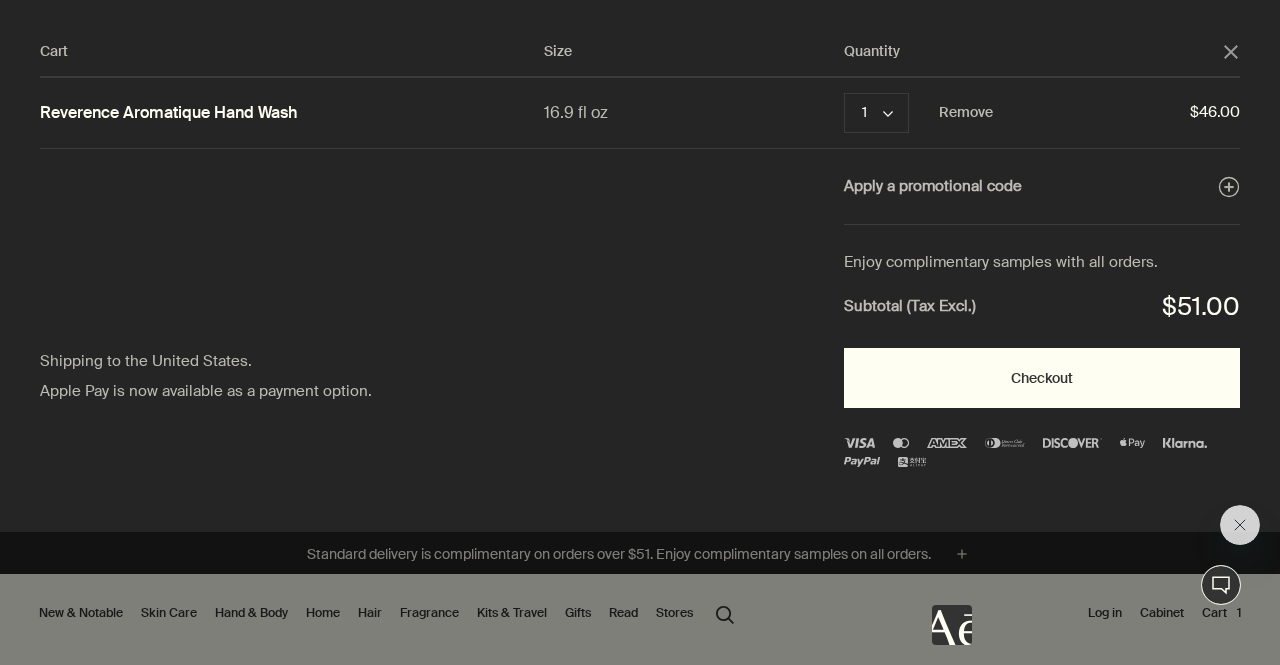 click on "Checkout" at bounding box center [1042, 378] 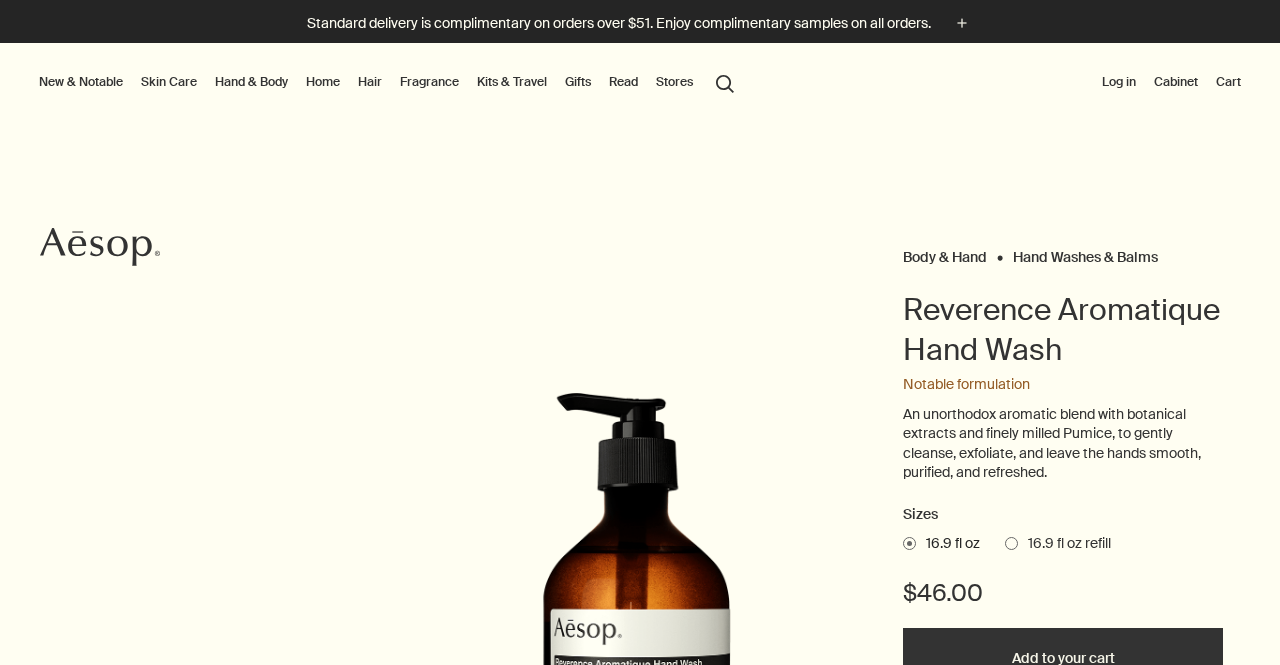 scroll, scrollTop: 0, scrollLeft: 0, axis: both 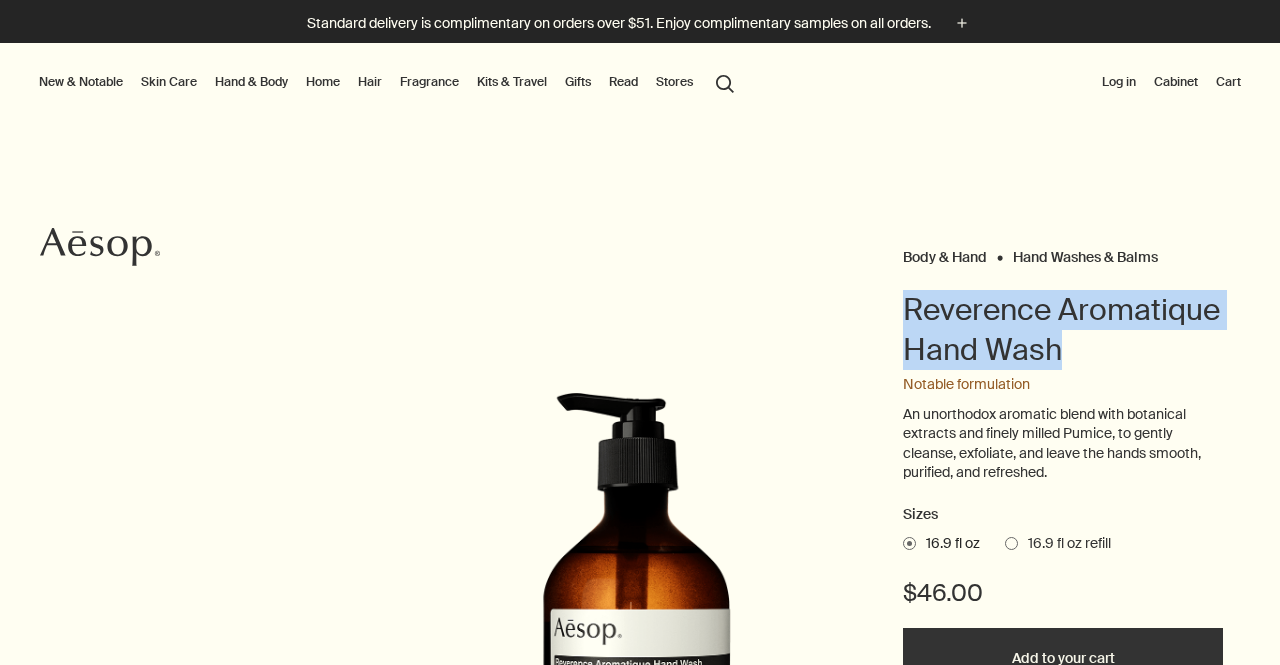 drag, startPoint x: 890, startPoint y: 308, endPoint x: 968, endPoint y: 391, distance: 113.89908 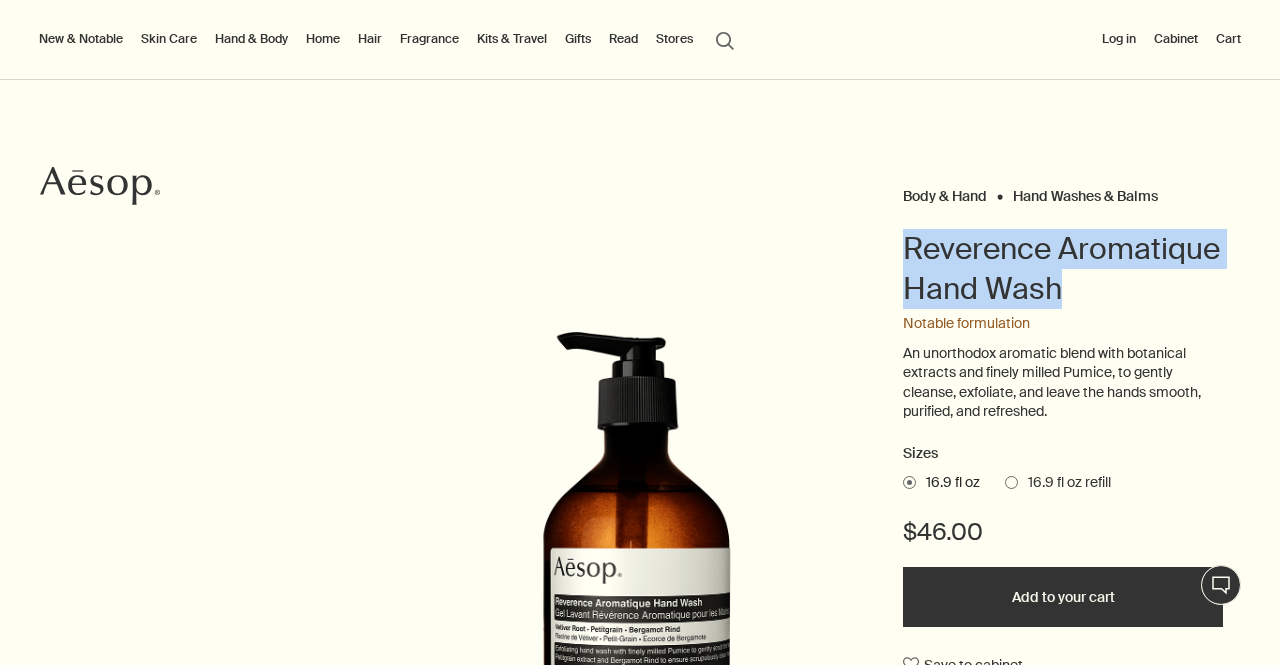 scroll, scrollTop: 60, scrollLeft: 0, axis: vertical 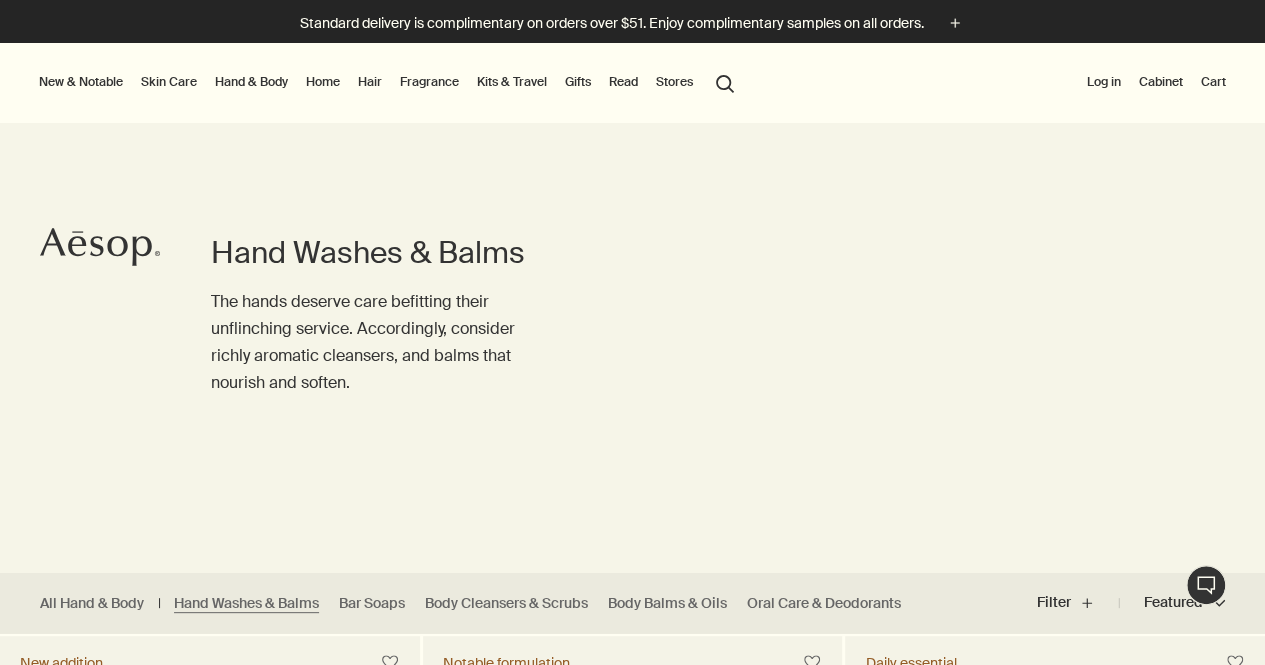 click on "Home" at bounding box center [323, 82] 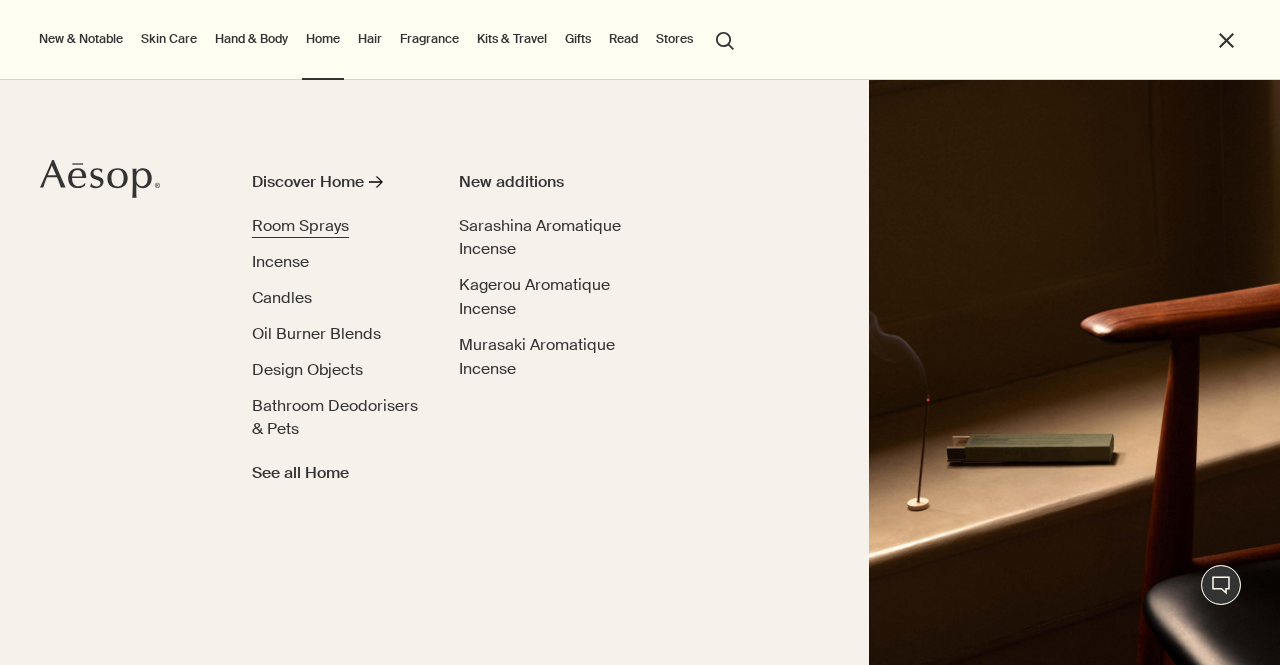 click on "Room Sprays" at bounding box center (300, 225) 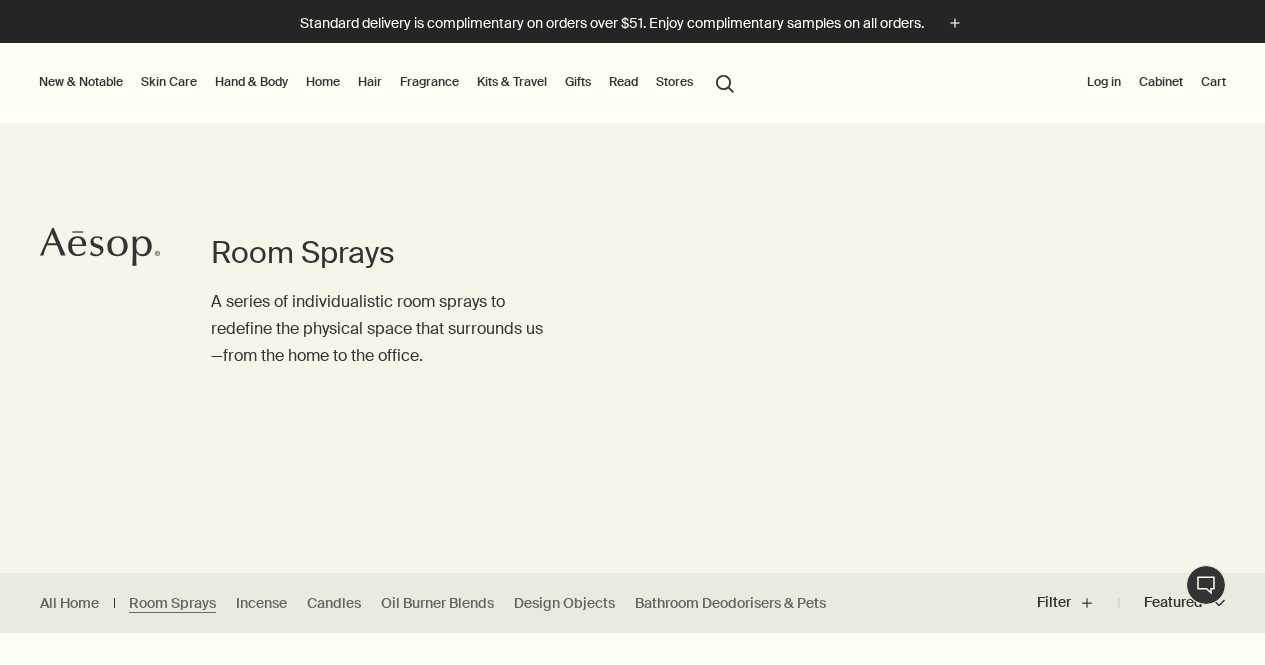scroll, scrollTop: 0, scrollLeft: 0, axis: both 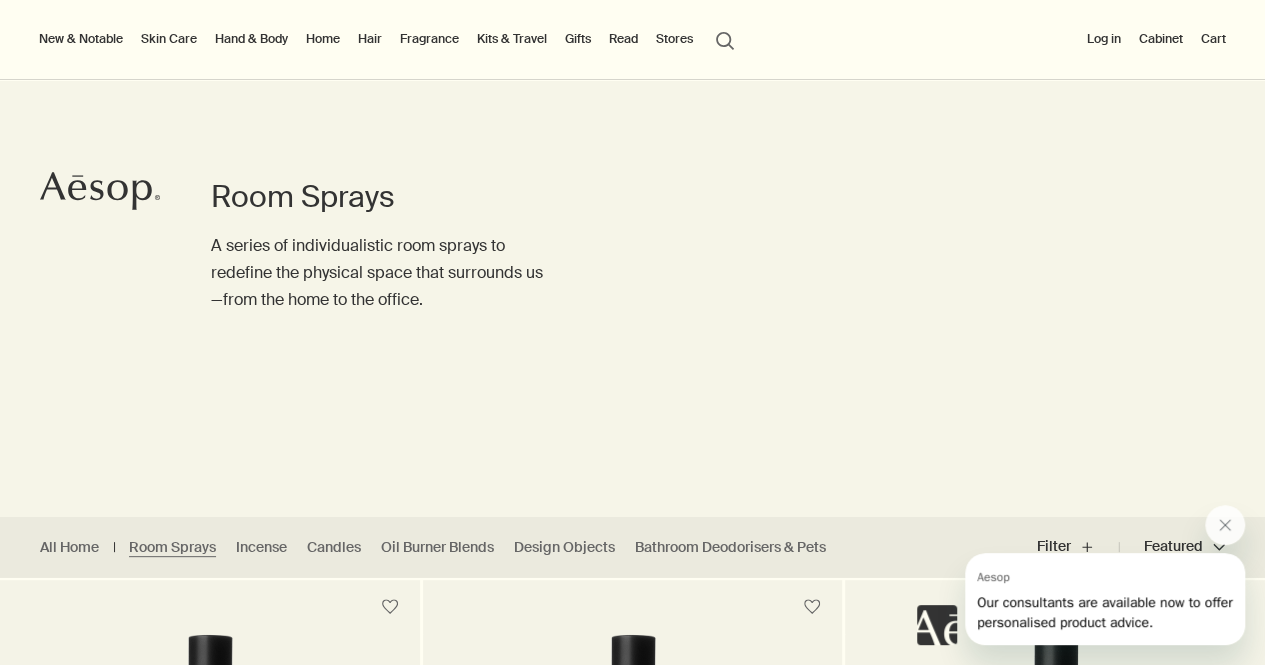 click on "Hand & Body" at bounding box center (251, 39) 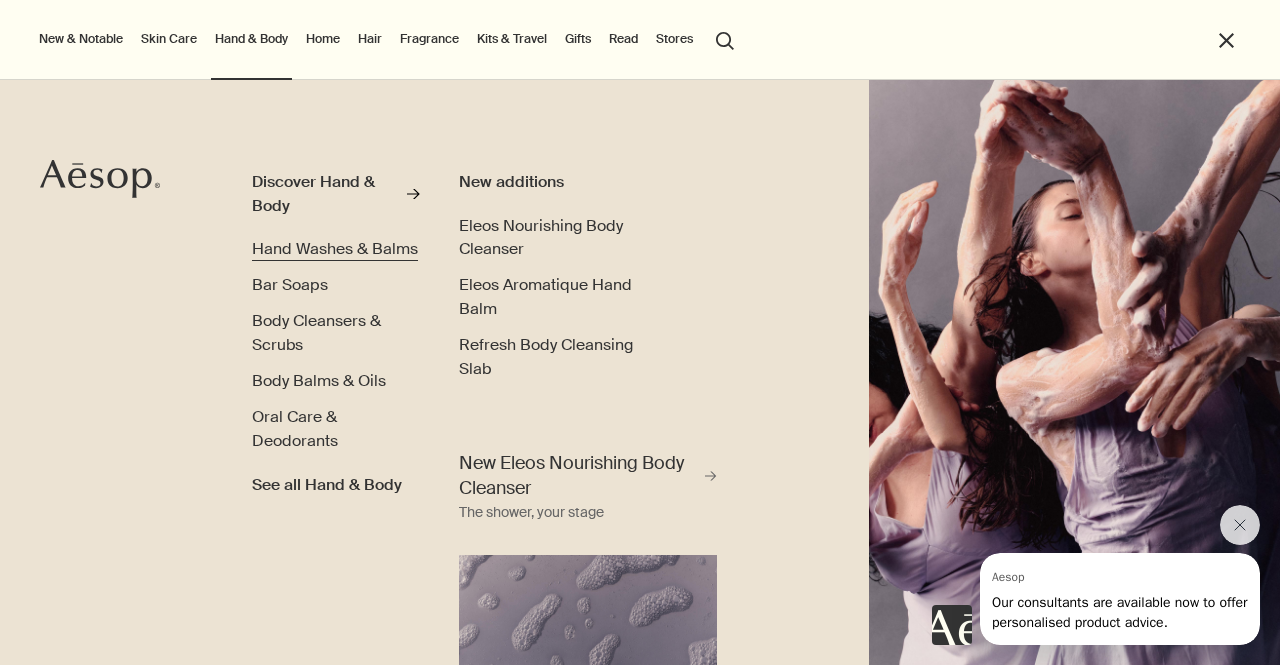 click on "Hand Washes & Balms" at bounding box center (335, 248) 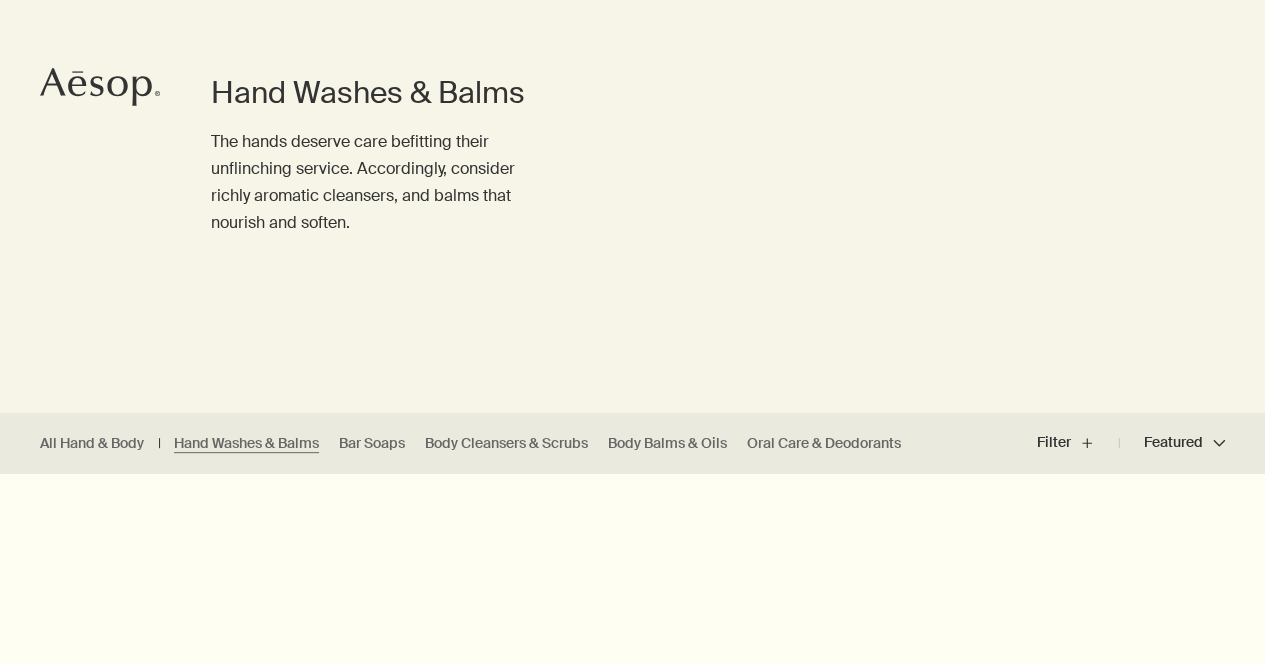 scroll, scrollTop: 0, scrollLeft: 0, axis: both 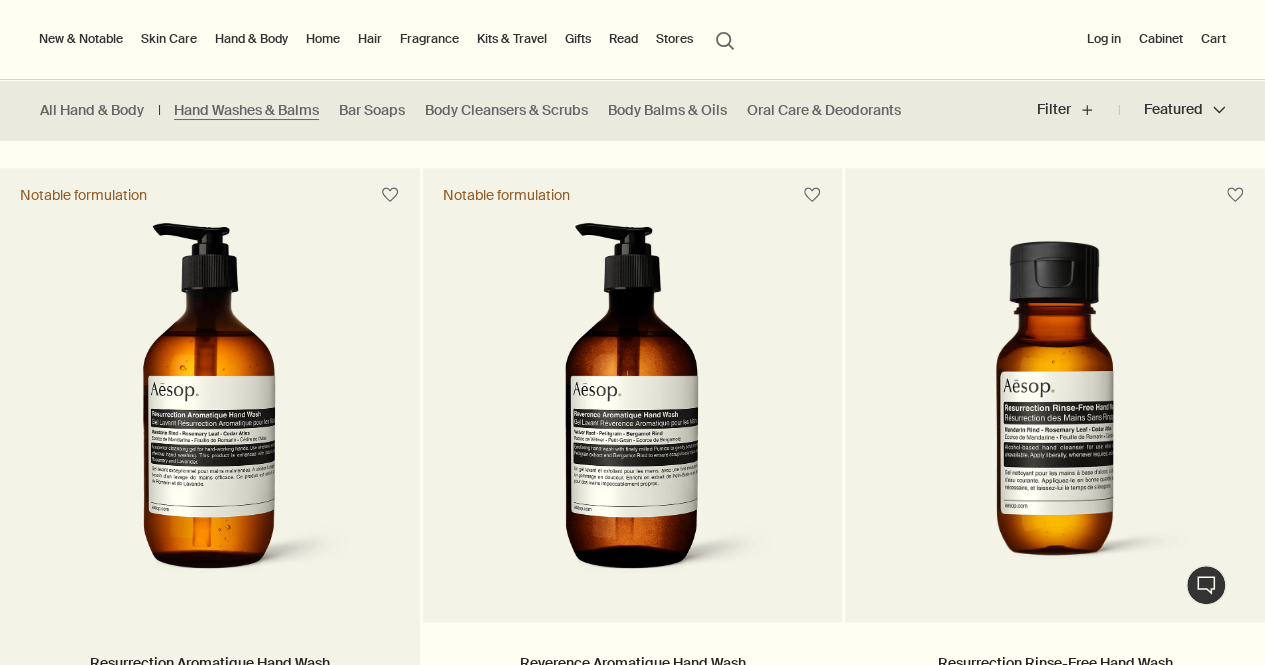 click at bounding box center (210, 407) 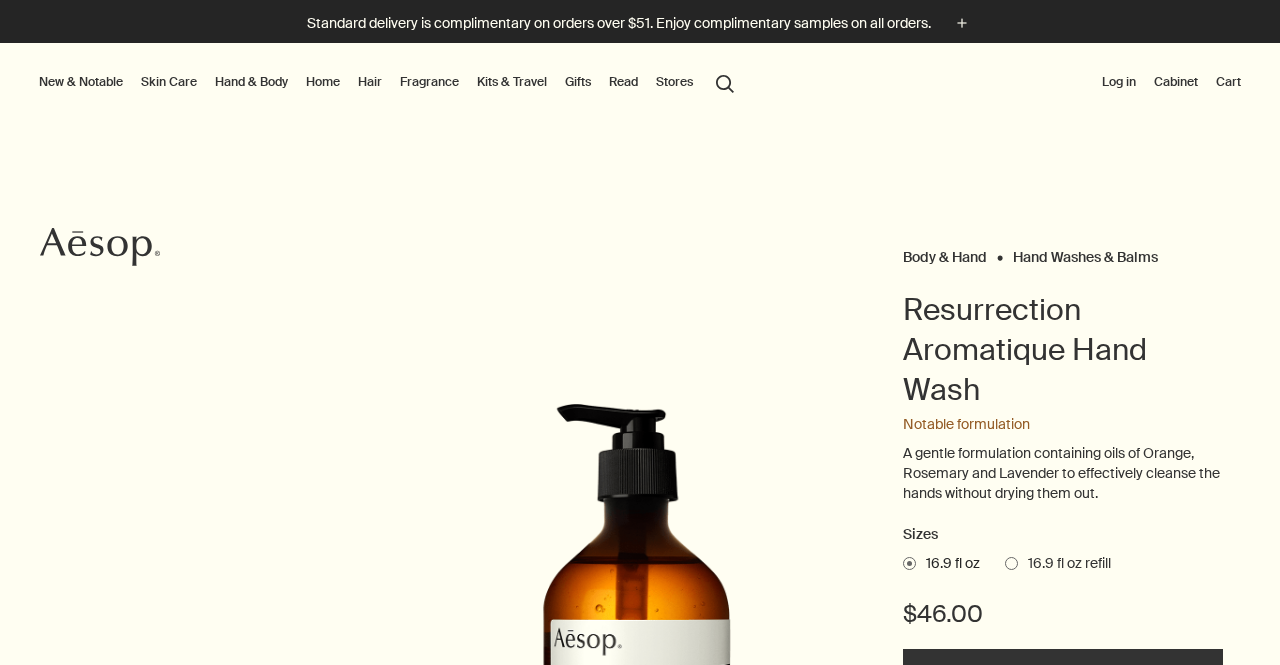 scroll, scrollTop: 0, scrollLeft: 0, axis: both 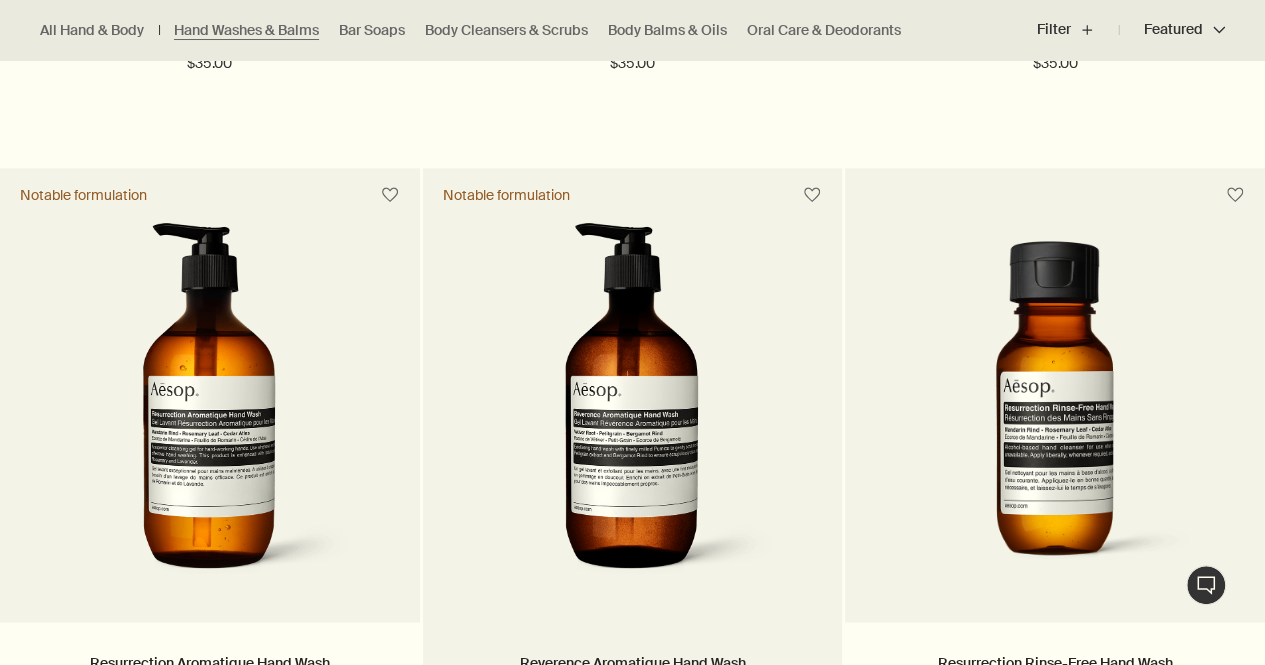 click at bounding box center (633, 422) 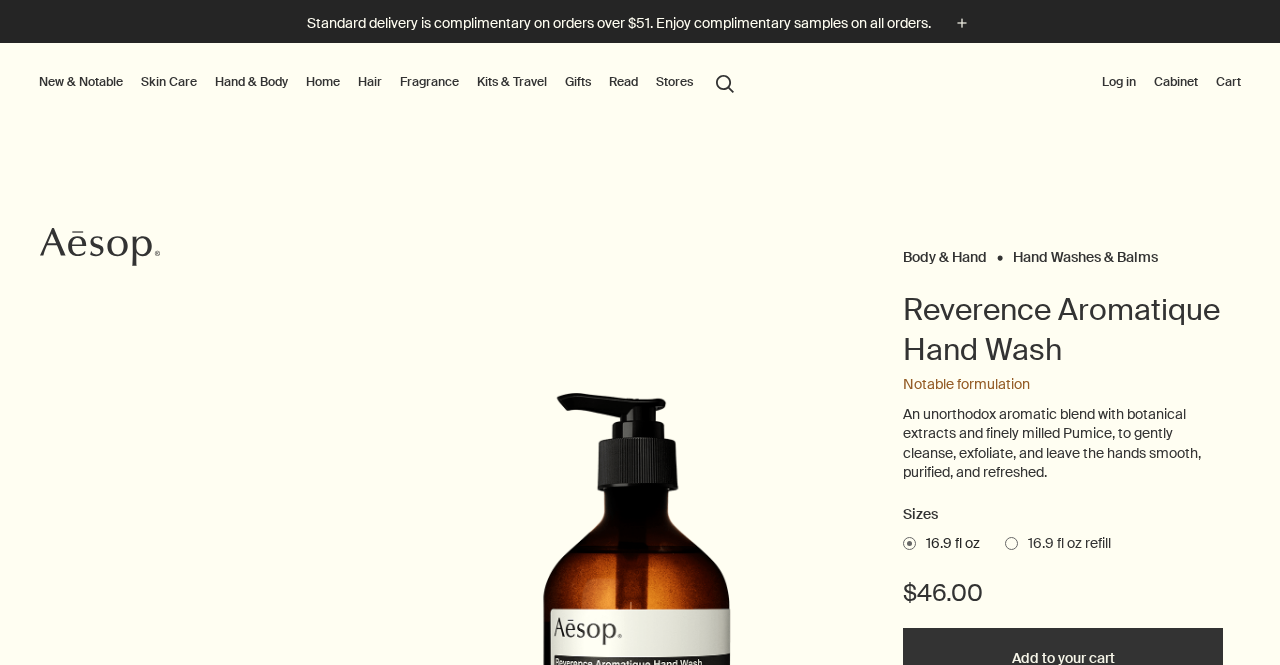 scroll, scrollTop: 0, scrollLeft: 0, axis: both 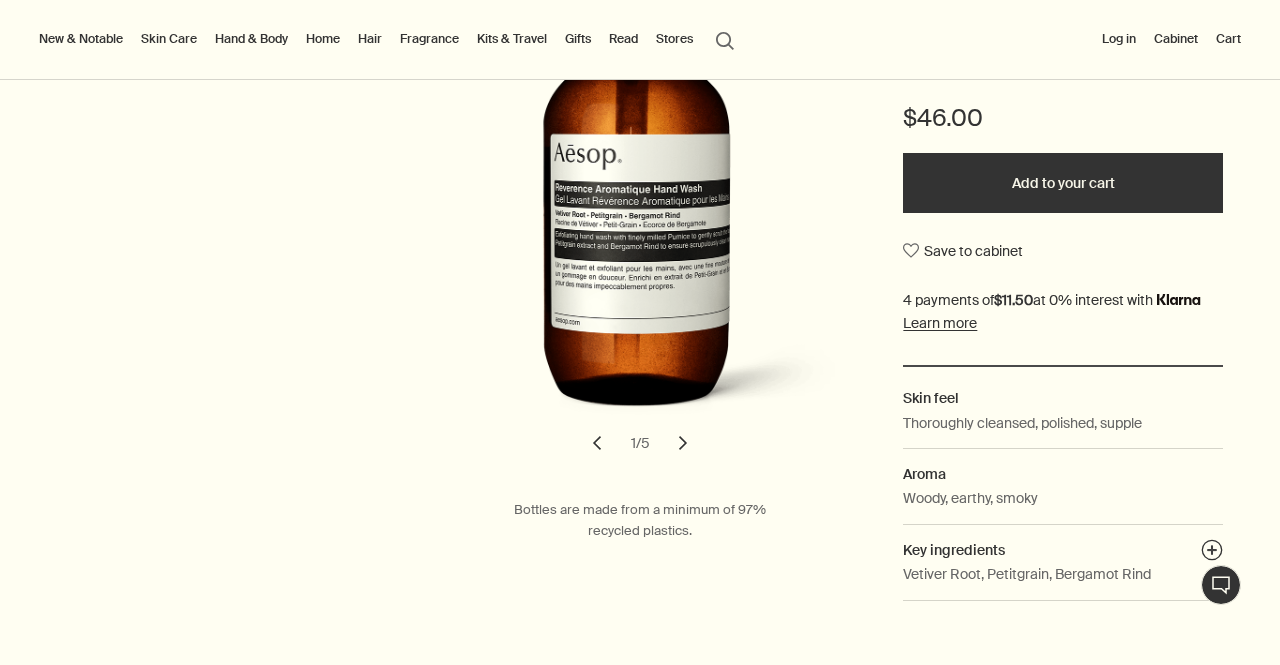 click on "chevron" at bounding box center (683, 443) 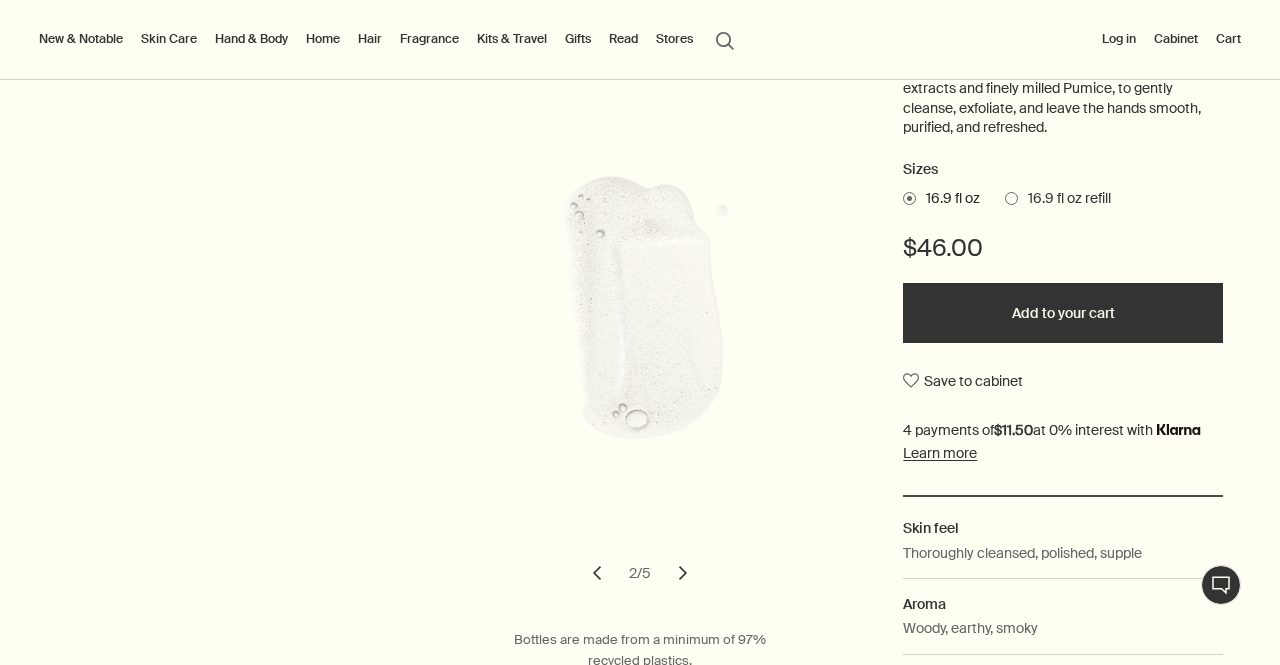 scroll, scrollTop: 386, scrollLeft: 0, axis: vertical 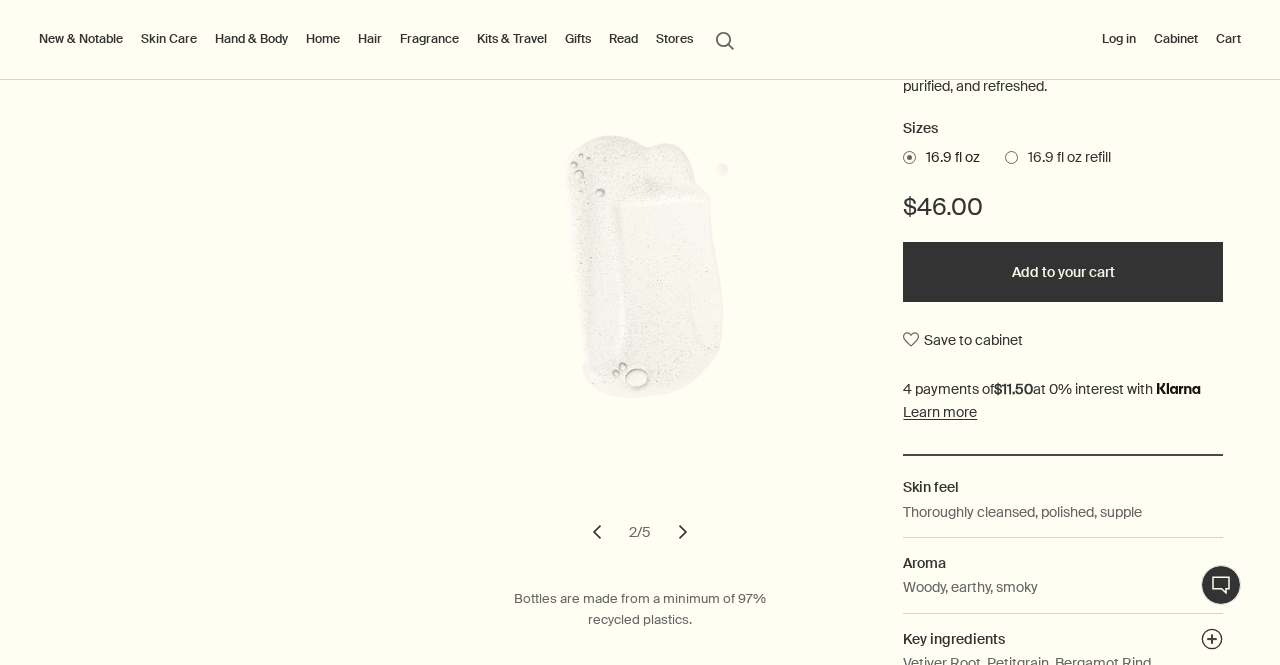 click on "chevron" at bounding box center [683, 532] 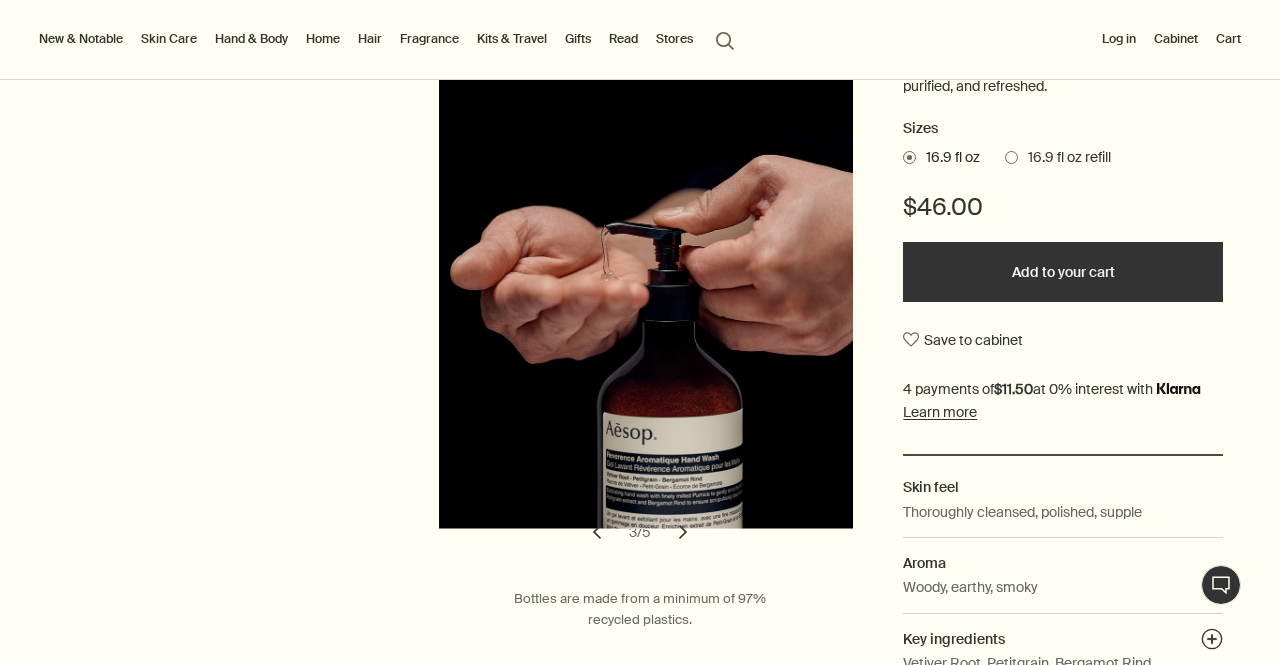 click on "chevron" at bounding box center [683, 532] 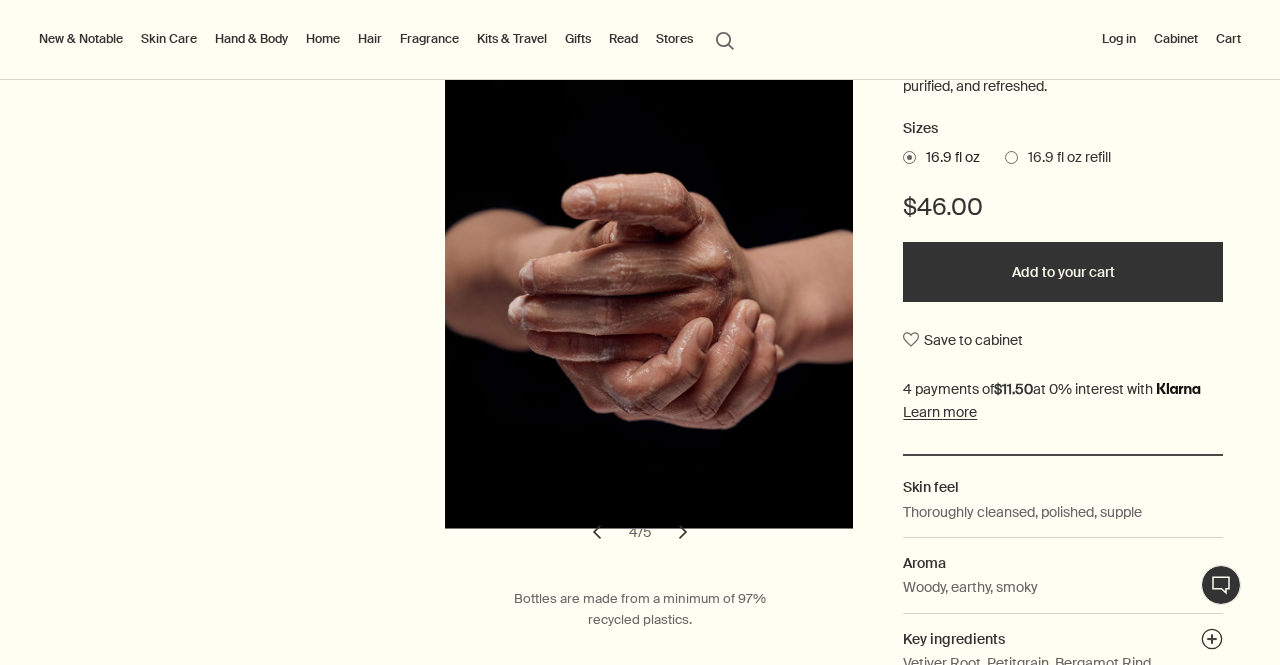 click on "chevron" at bounding box center (683, 532) 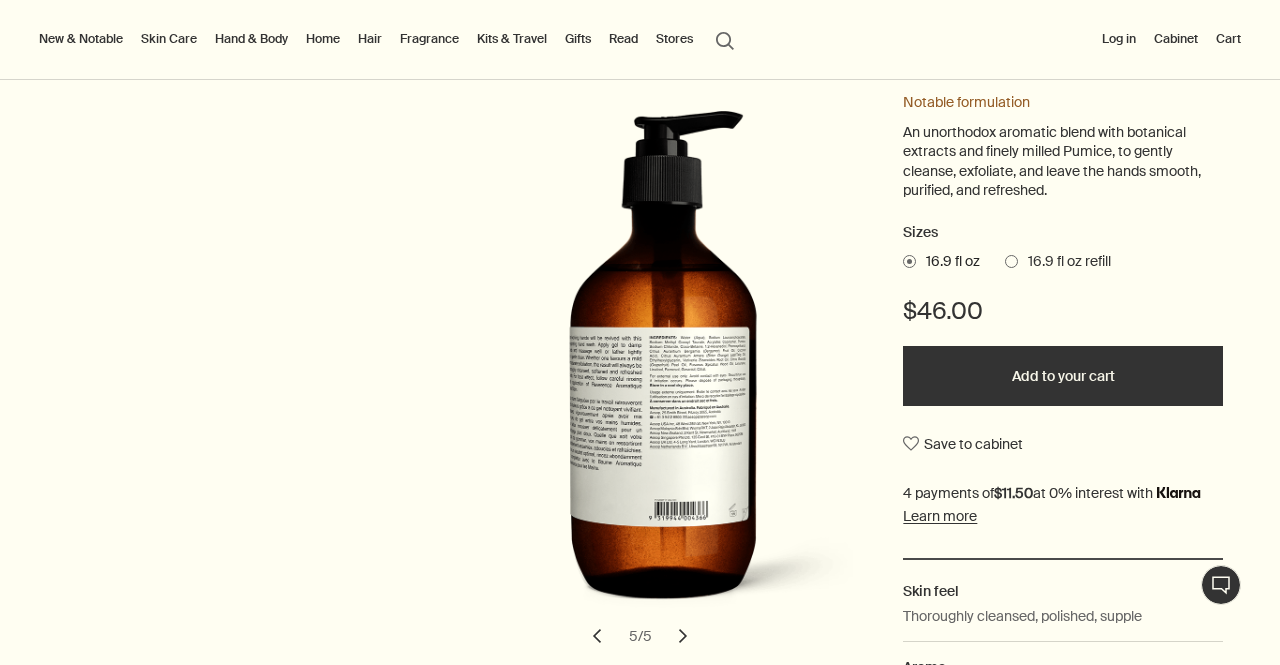 scroll, scrollTop: 279, scrollLeft: 0, axis: vertical 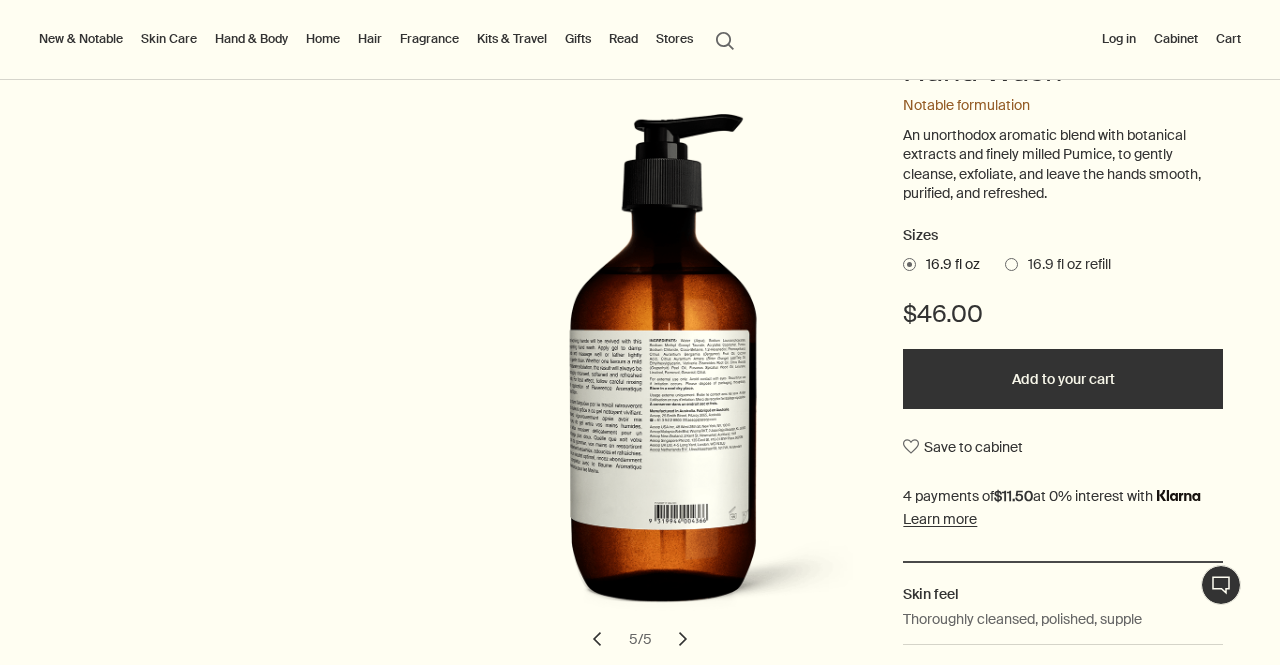 click on "Add to your cart" at bounding box center (1063, 379) 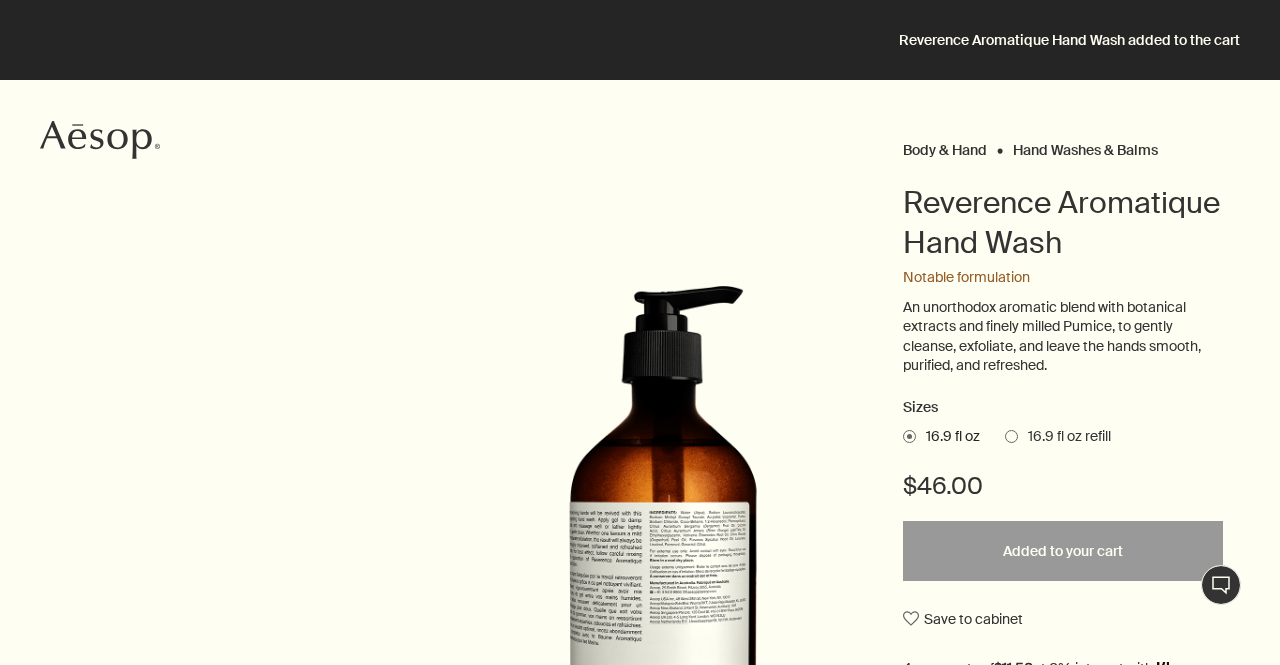 scroll, scrollTop: 0, scrollLeft: 0, axis: both 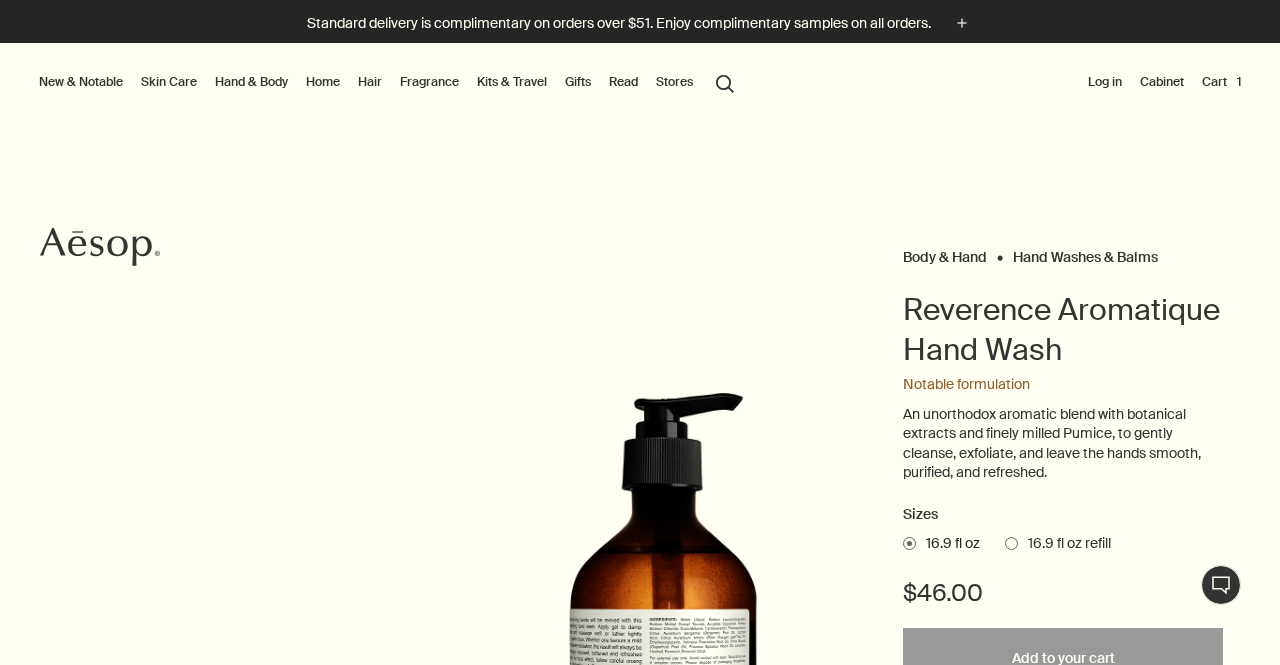 click on "Cart 1" at bounding box center [1221, 82] 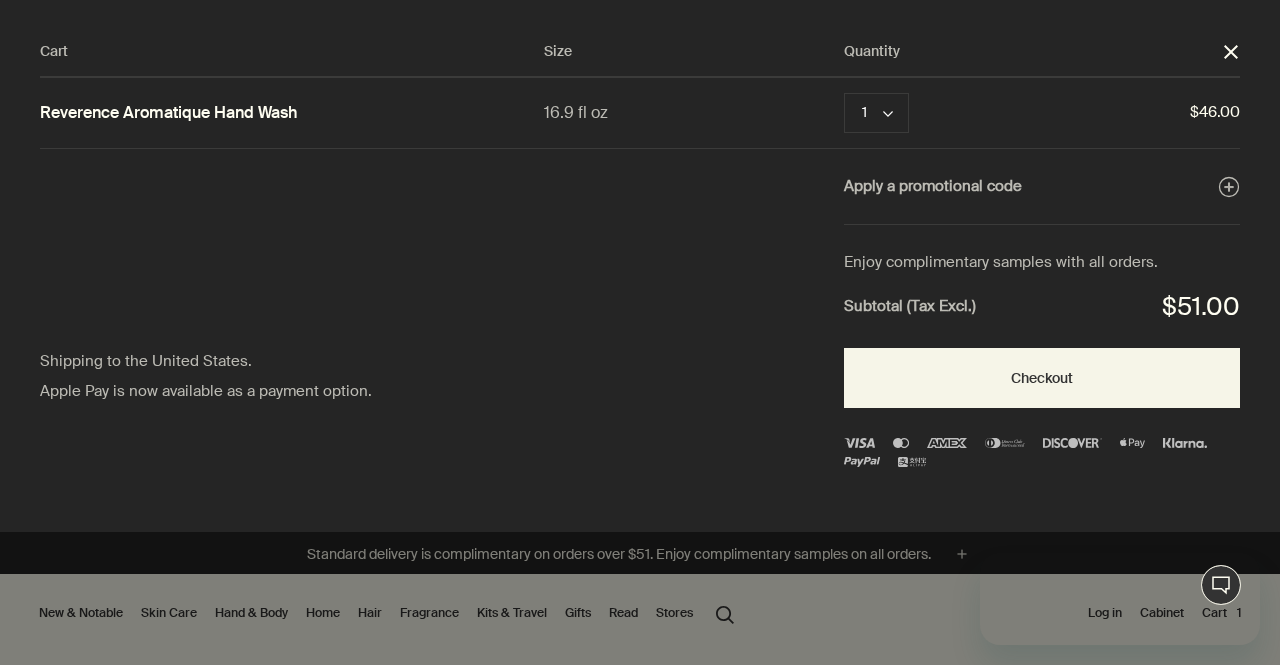 scroll, scrollTop: 0, scrollLeft: 0, axis: both 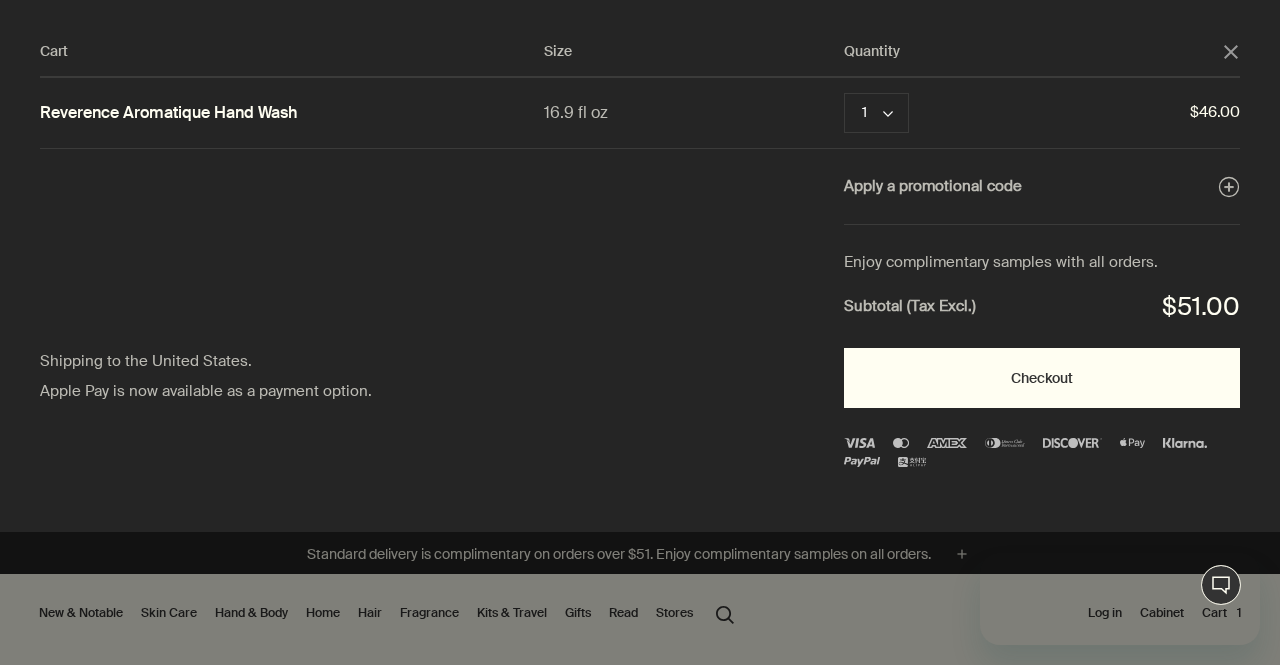 click on "Checkout" at bounding box center (1042, 378) 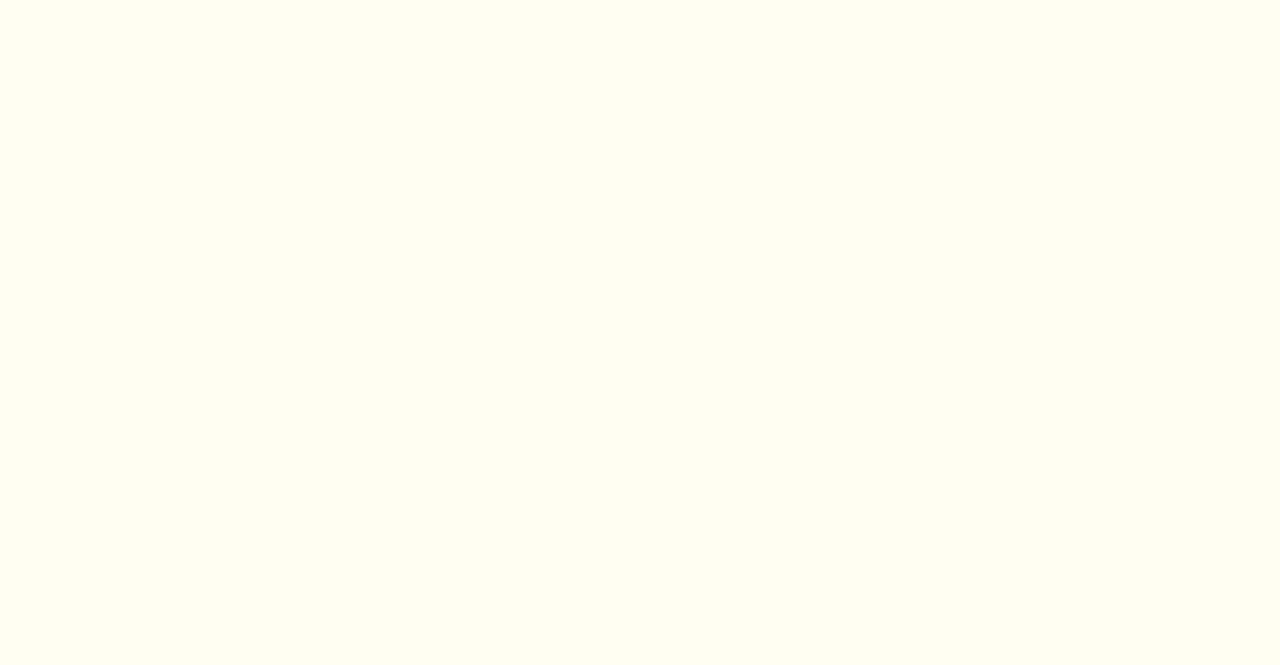 scroll, scrollTop: 0, scrollLeft: 0, axis: both 